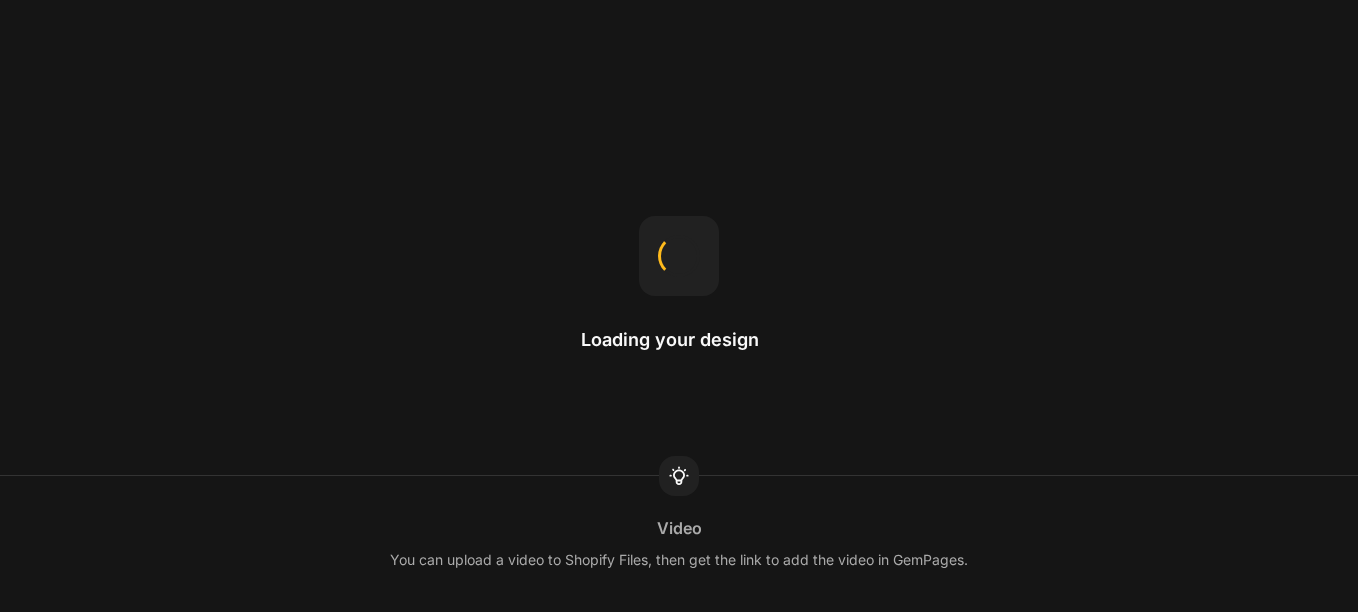 scroll, scrollTop: 0, scrollLeft: 0, axis: both 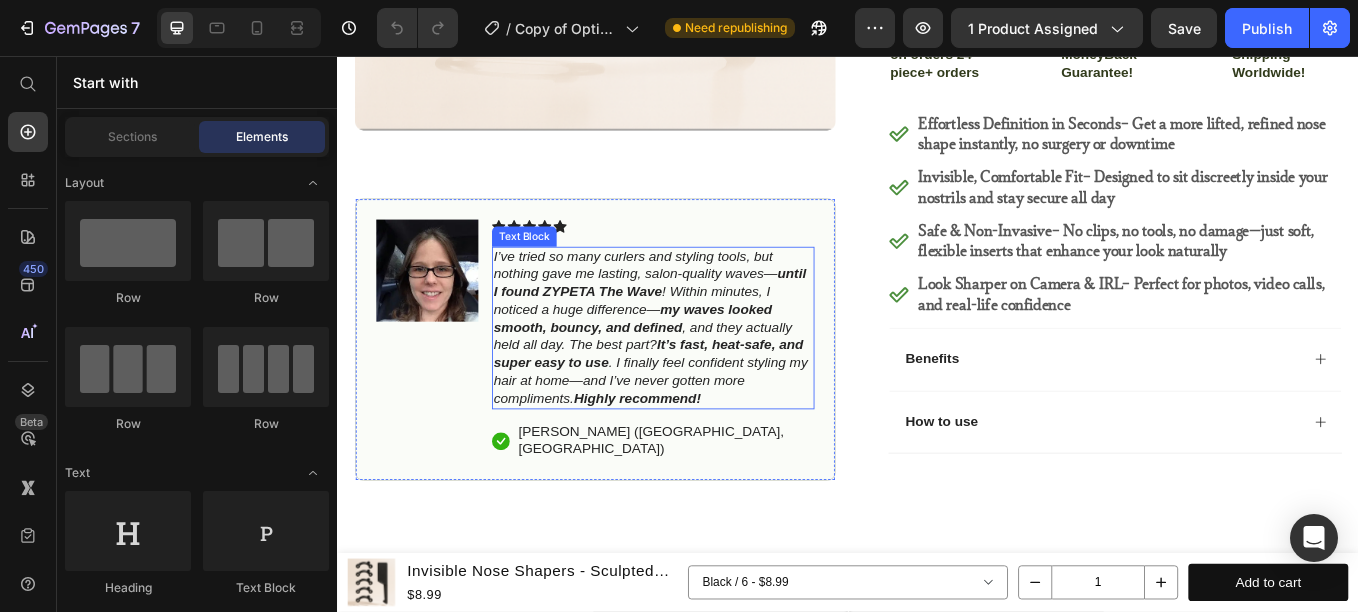 click on "I’ve tried so many curlers and styling tools, but nothing gave me lasting, salon-quality waves— until I found ZYPETA The Wave ! Within minutes, I noticed a huge difference— my waves looked smooth, bouncy, and defined , and they actually held all day. The best part?  It’s fast, heat-safe, and super easy to use . I finally feel confident styling my hair at home—and I’ve never gotten more compliments.  Highly recommend!" at bounding box center [704, 374] 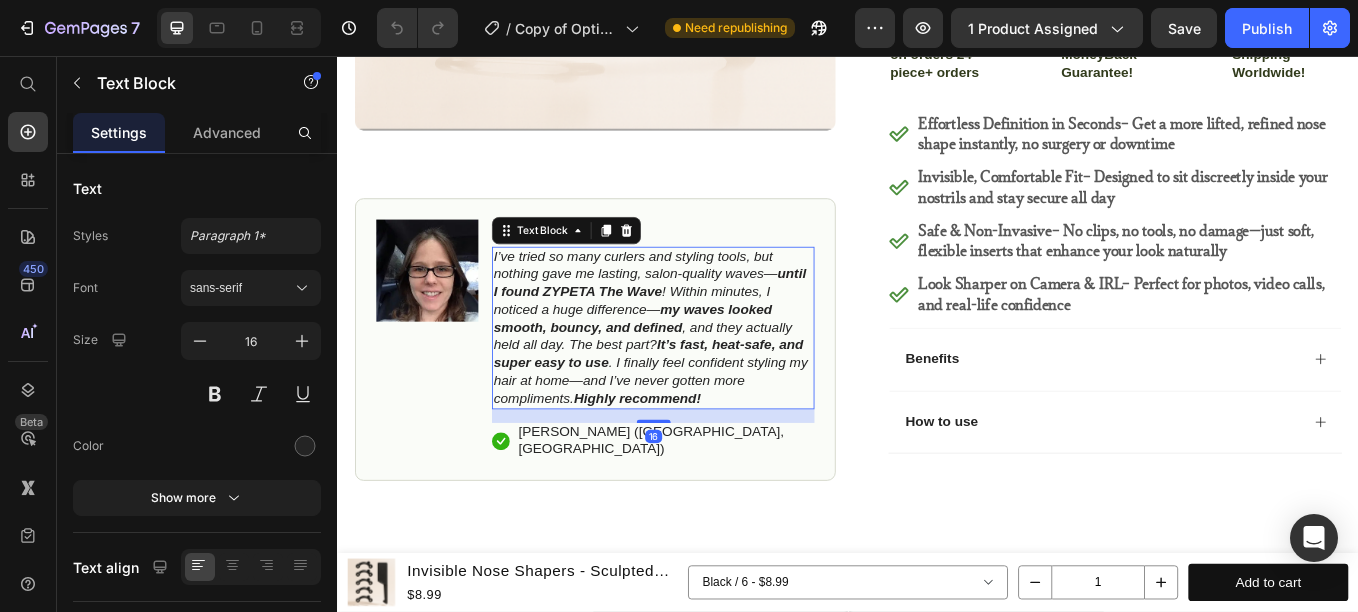 click on "I’ve tried so many curlers and styling tools, but nothing gave me lasting, salon-quality waves— until I found ZYPETA The Wave ! Within minutes, I noticed a huge difference— my waves looked smooth, bouncy, and defined , and they actually held all day. The best part?  It’s fast, heat-safe, and super easy to use . I finally feel confident styling my hair at home—and I’ve never gotten more compliments.  Highly recommend!" at bounding box center [704, 374] 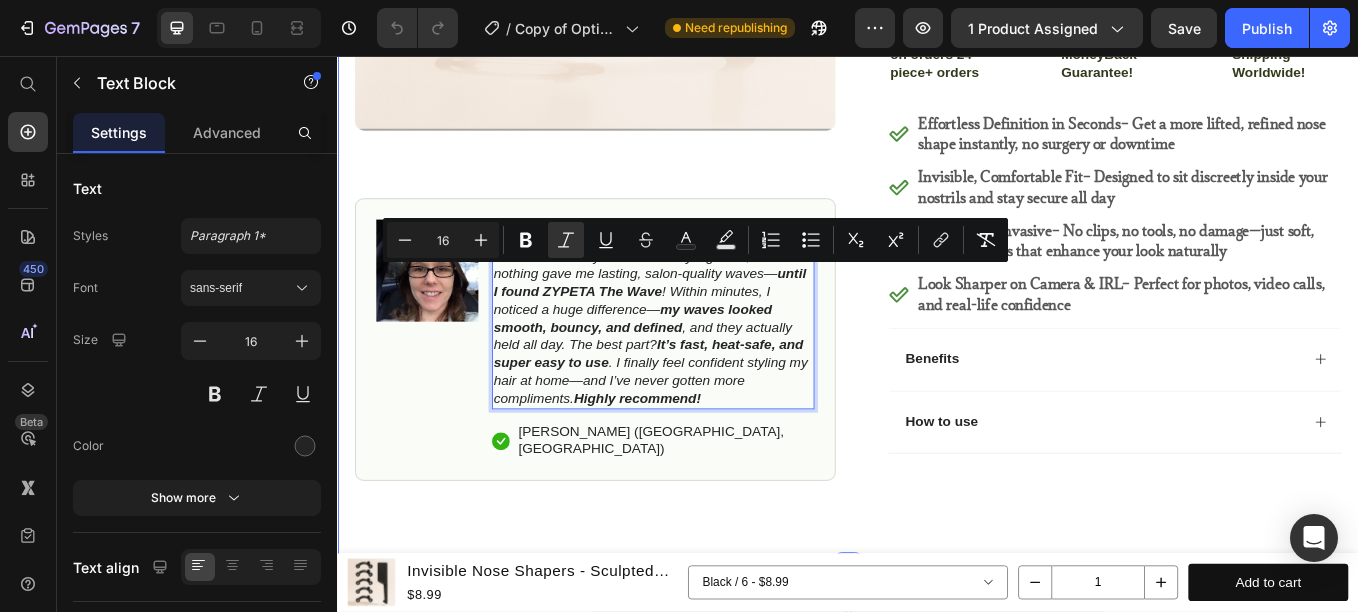 click on "Icon Free Shipping on 24+ Pieces Text Block Row
Icon 21,600+ Happy Customers Text Block Row Carousel Row Product Images Image Icon Icon Icon Icon Icon Icon List I’ve tried so many curlers and styling tools, but nothing gave me lasting, salon-quality waves— until I found ZYPETA The Wave ! Within minutes, I noticed a huge difference— my waves looked smooth, bouncy, and defined , and they actually held all day. The best part?  It’s fast, heat-safe, and super easy to use . I finally feel confident styling my hair at home—and I’ve never gotten more compliments.  Highly recommend! Text Block   16
Icon [PERSON_NAME] ([GEOGRAPHIC_DATA], [GEOGRAPHIC_DATA]) Text Block Row Row Row Icon Icon Icon Icon Icon Icon List 4.8 based on 21,600+ Customers Text Block Row Invisible Nose Shapers - Sculpted Look Without Surgery Product Title $8.99 Product Price $0.00 Product Price 0% Discount Tag Row
Custom Code
Preview or Publish the page to see the content. Custom Code Color: Black Black Black Black Size 6 Button Button" at bounding box center [937, -83] 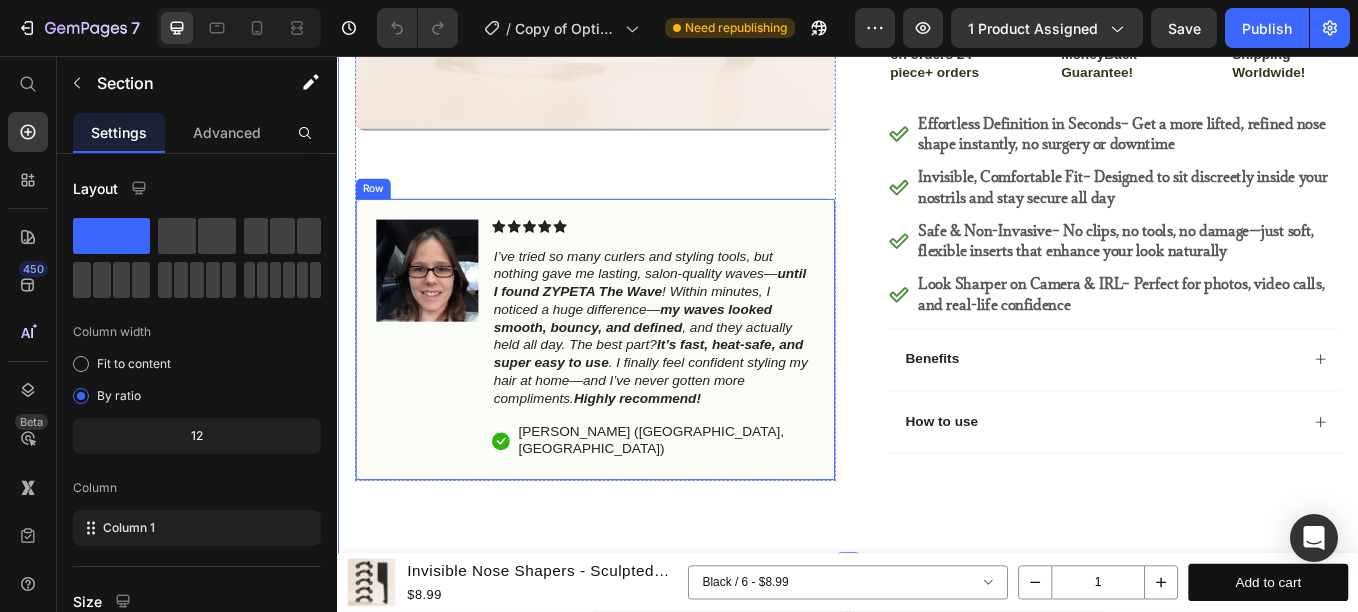 click on "Image Icon Icon Icon Icon Icon Icon List I’ve tried so many curlers and styling tools, but nothing gave me lasting, salon-quality waves— until I found ZYPETA The Wave ! Within minutes, I noticed a huge difference— my waves looked smooth, bouncy, and defined , and they actually held all day. The best part?  It’s fast, heat-safe, and super easy to use . I finally feel confident styling my hair at home—and I’ve never gotten more compliments.  Highly recommend! Text Block
Icon [PERSON_NAME] ([GEOGRAPHIC_DATA], [GEOGRAPHIC_DATA]) Text Block Row Row" at bounding box center (639, 389) 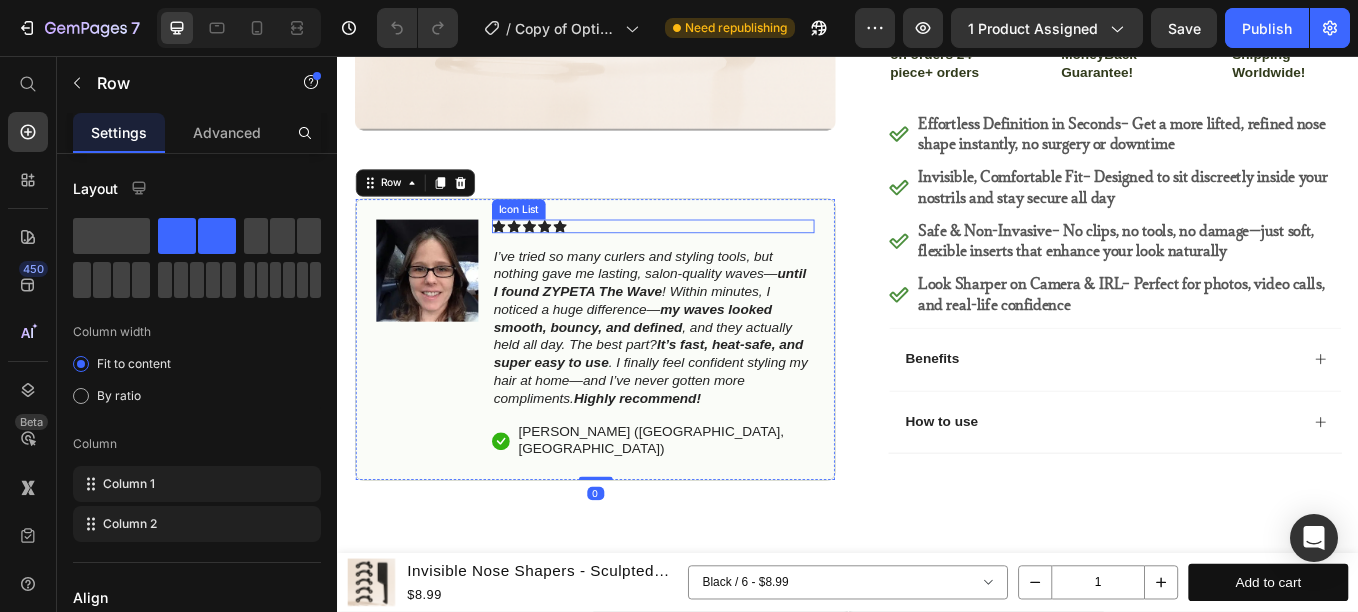 click on "Icon Icon Icon Icon Icon" at bounding box center (707, 256) 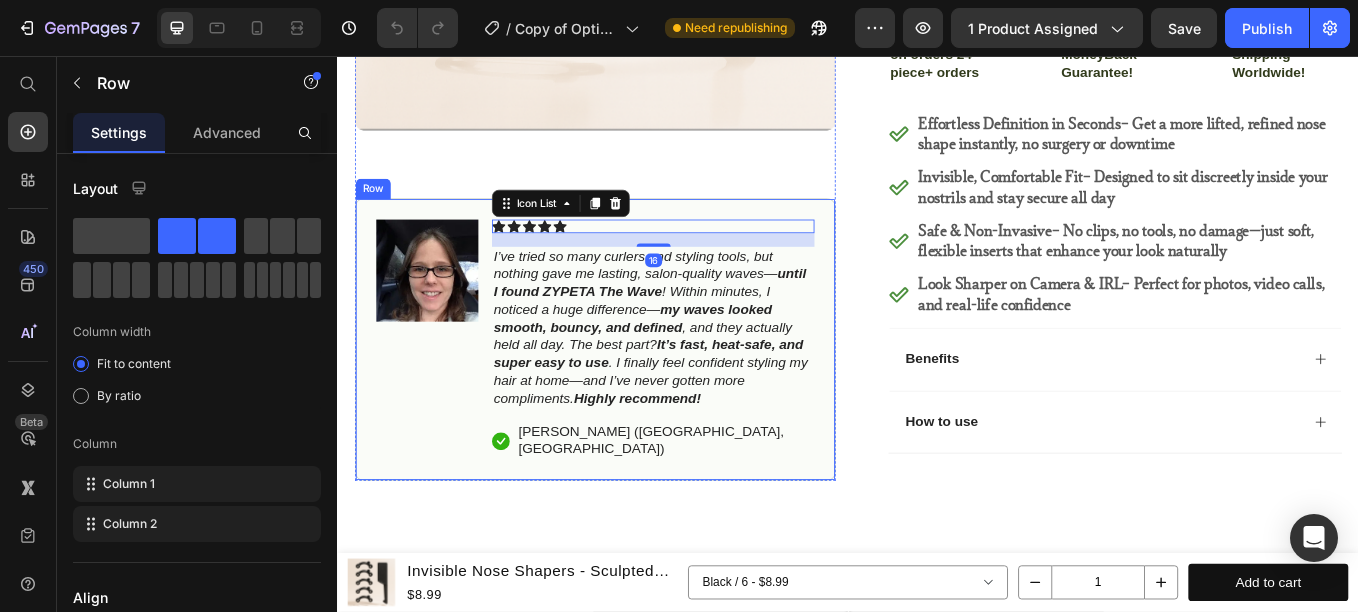 click on "Image Icon Icon Icon Icon Icon Icon List   16 I’ve tried so many curlers and styling tools, but nothing gave me lasting, salon-quality waves— until I found ZYPETA The Wave ! Within minutes, I noticed a huge difference— my waves looked smooth, bouncy, and defined , and they actually held all day. The best part?  It’s fast, heat-safe, and super easy to use . I finally feel confident styling my hair at home—and I’ve never gotten more compliments.  Highly recommend! Text Block
Icon [PERSON_NAME] ([GEOGRAPHIC_DATA], [GEOGRAPHIC_DATA]) Text Block Row Row" at bounding box center (639, 389) 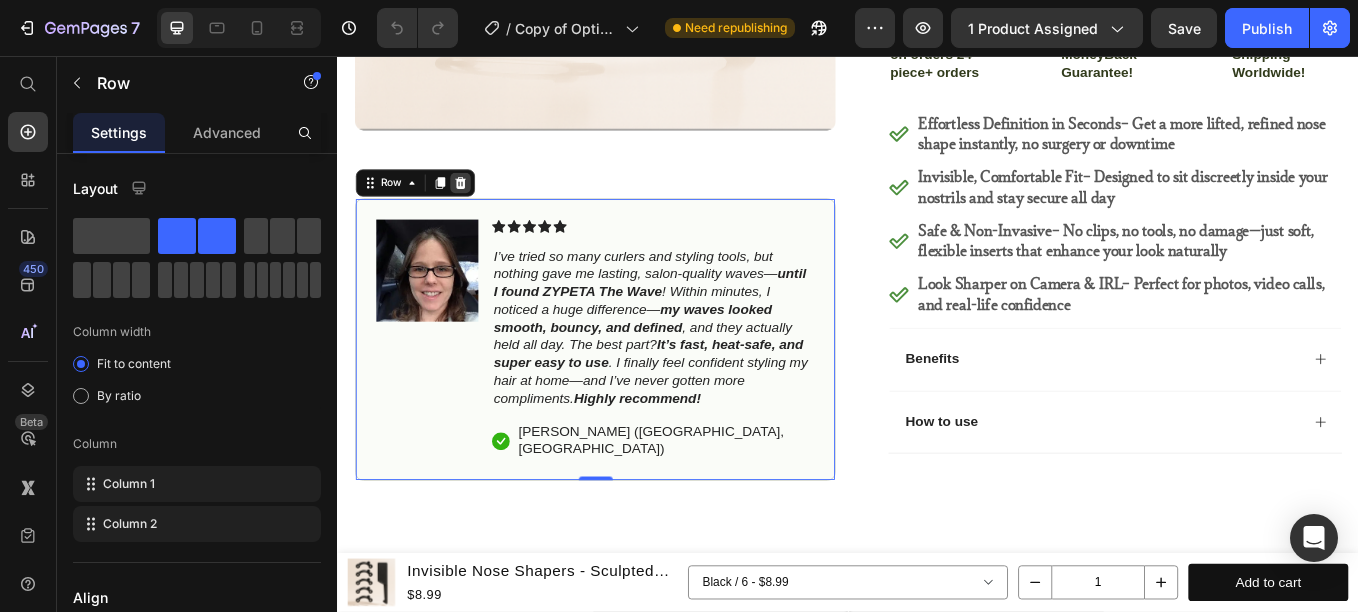 click 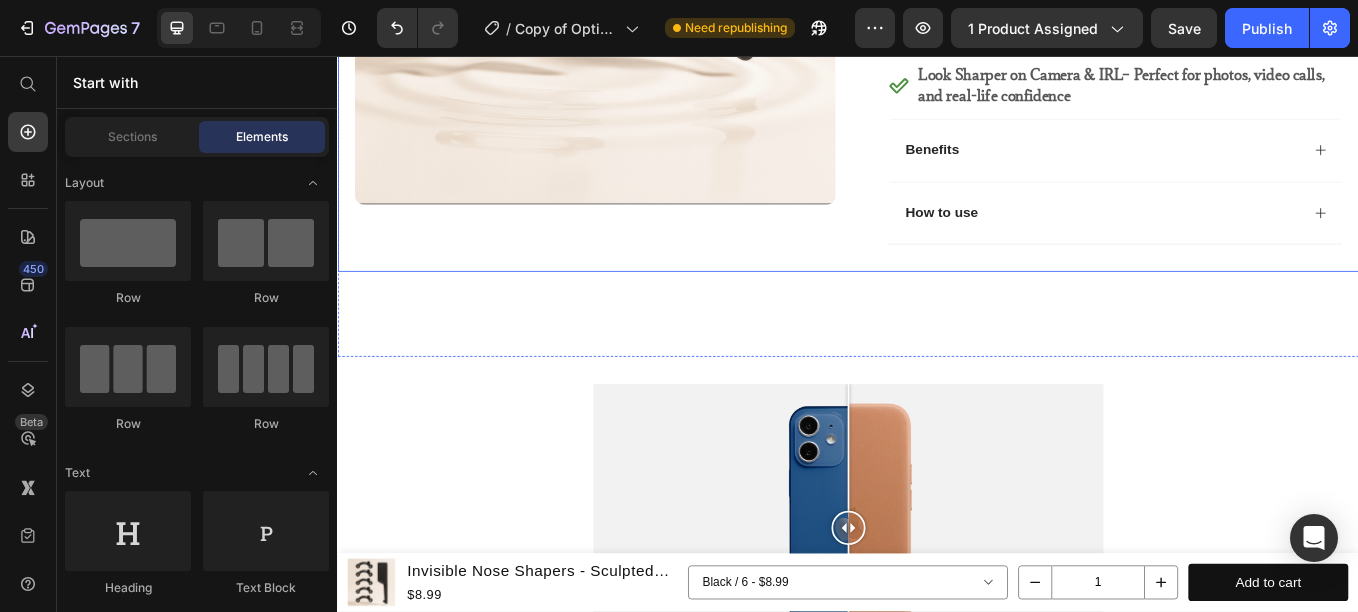 scroll, scrollTop: 1428, scrollLeft: 0, axis: vertical 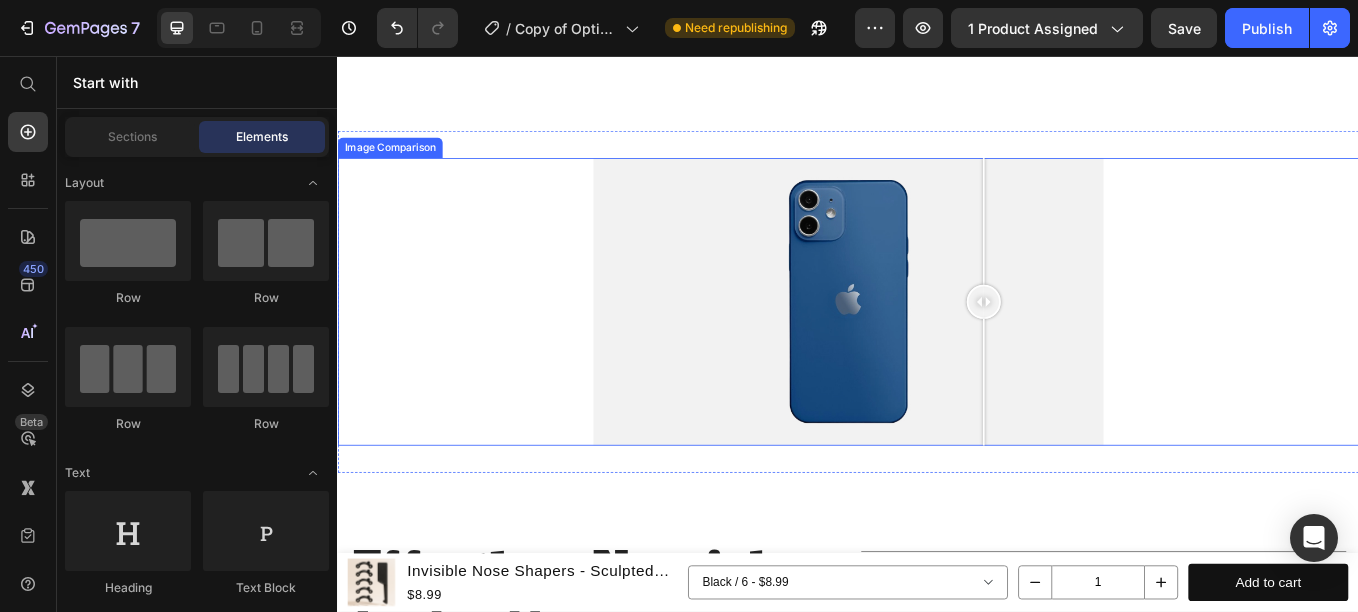 click at bounding box center (937, 345) 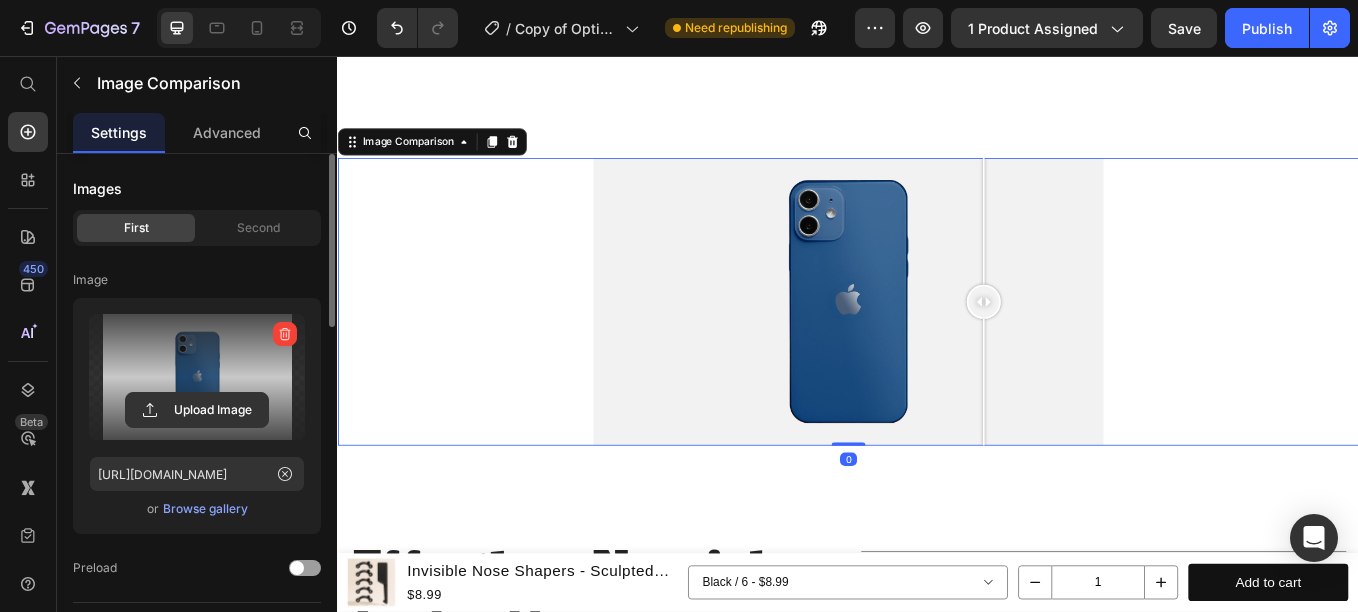click at bounding box center (197, 377) 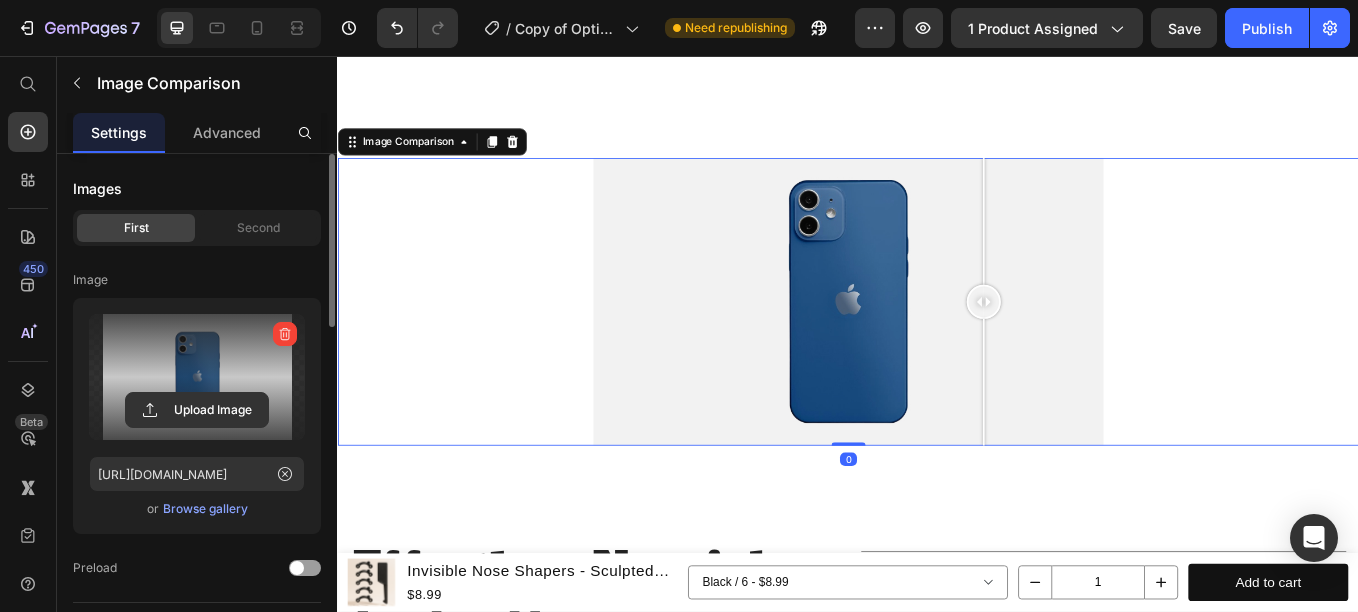 click 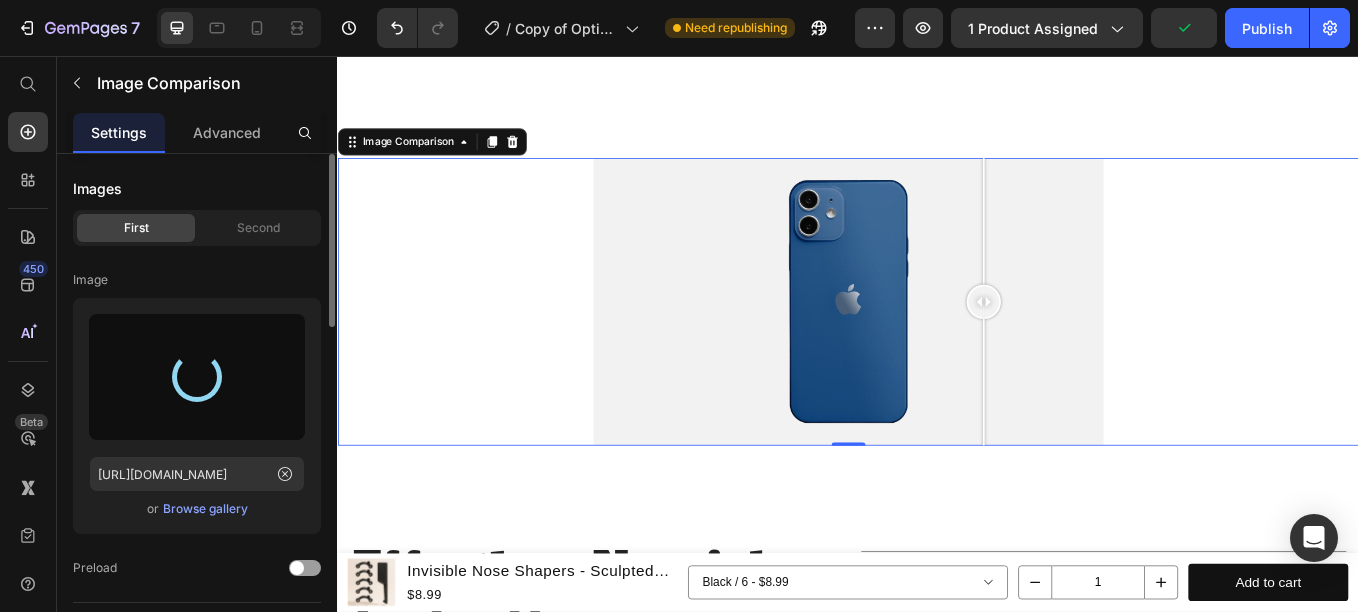 type on "[URL][DOMAIN_NAME]" 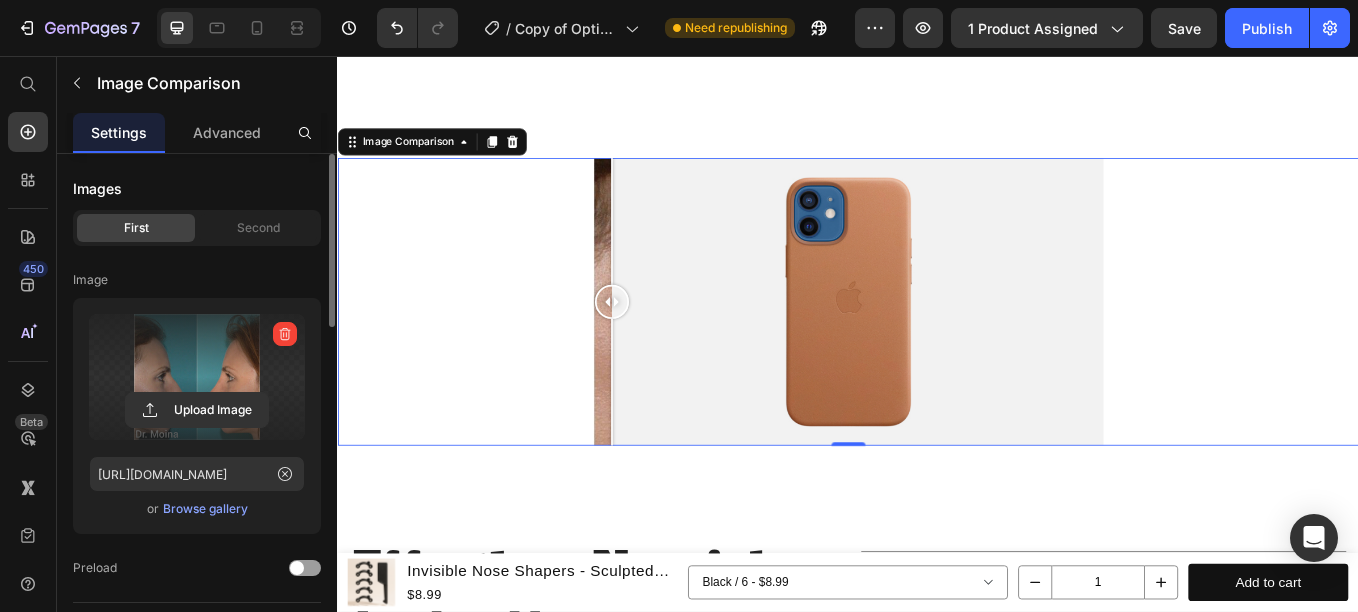 drag, startPoint x: 938, startPoint y: 346, endPoint x: 569, endPoint y: 315, distance: 370.29987 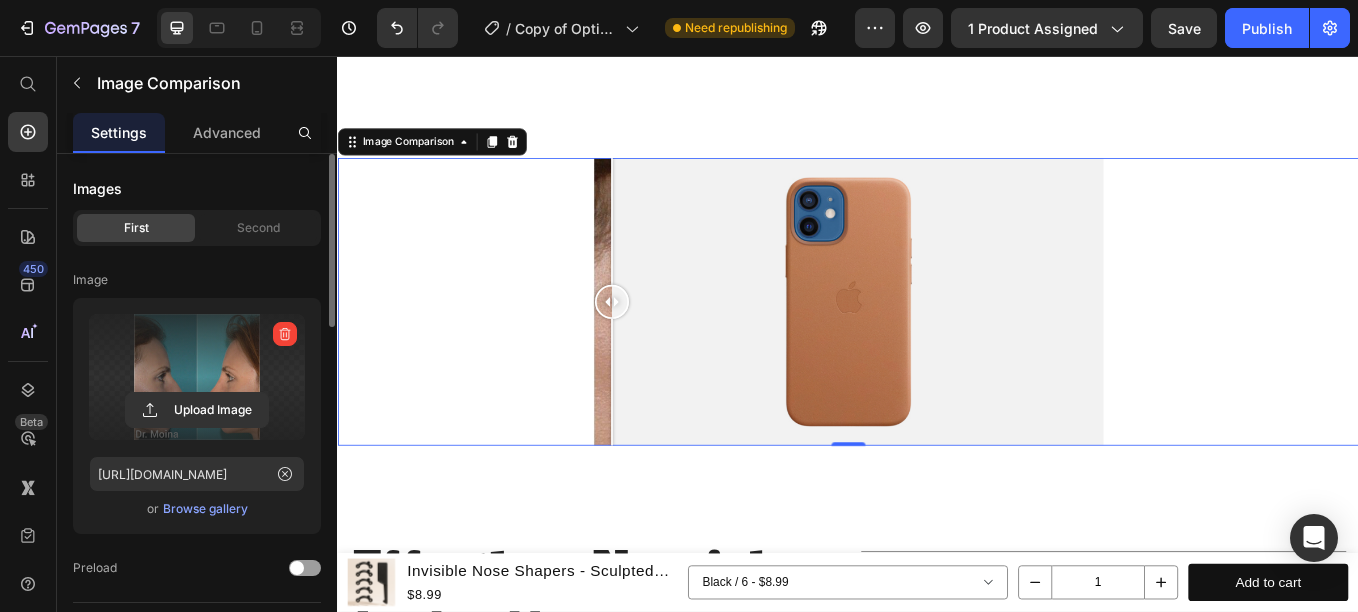click at bounding box center (937, 345) 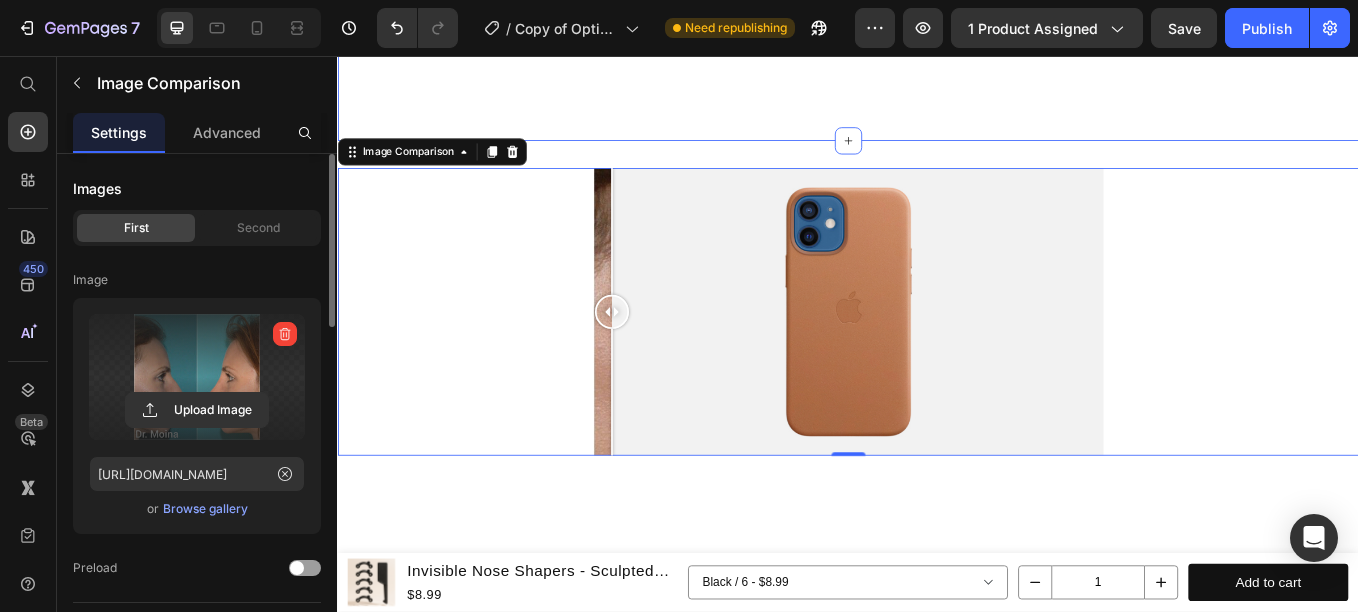 scroll, scrollTop: 1414, scrollLeft: 0, axis: vertical 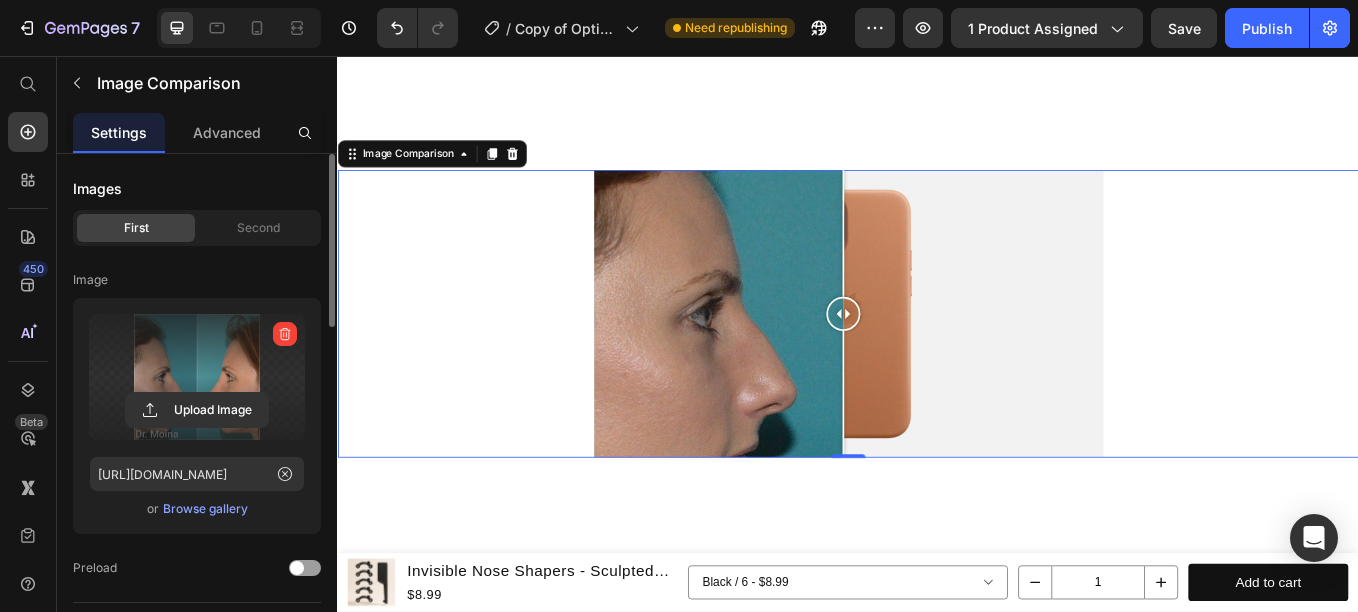 drag, startPoint x: 746, startPoint y: 342, endPoint x: 923, endPoint y: 326, distance: 177.7217 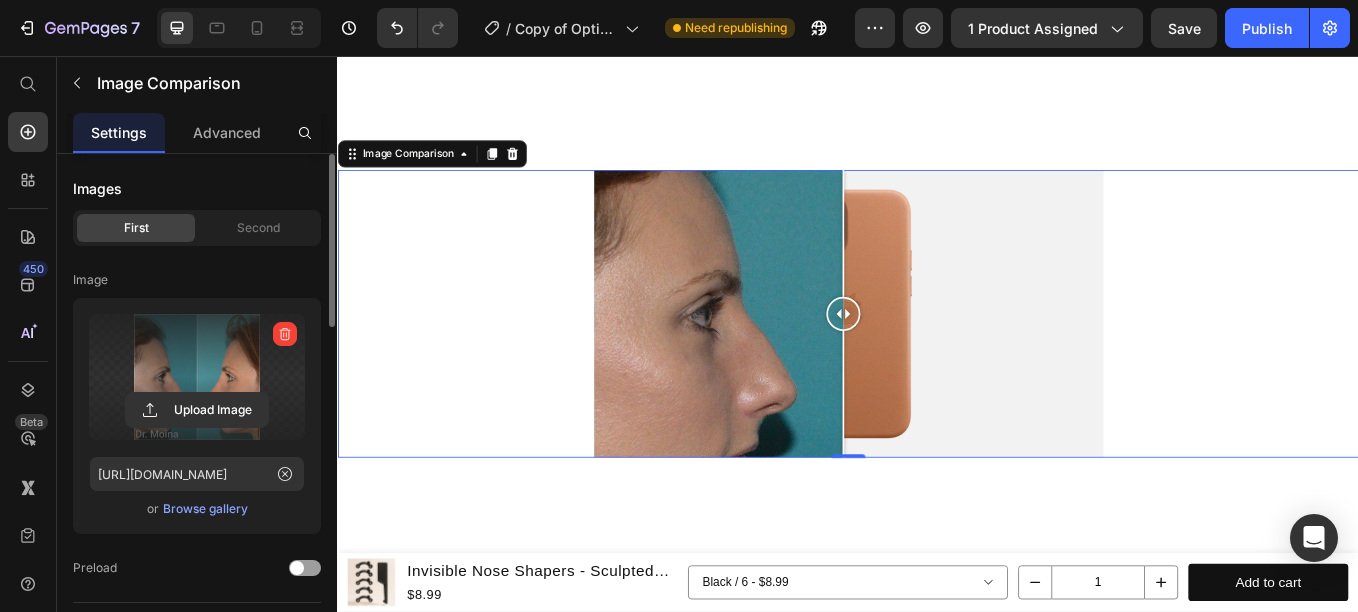 click at bounding box center [931, 359] 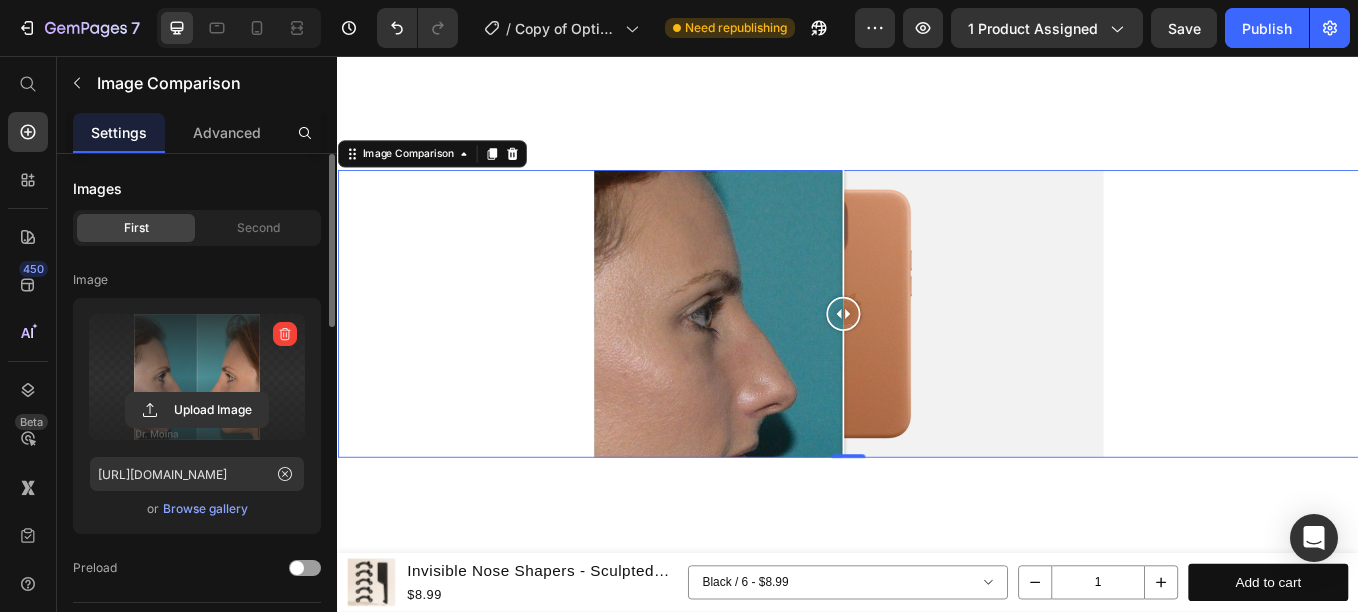 drag, startPoint x: 928, startPoint y: 359, endPoint x: 595, endPoint y: 354, distance: 333.03754 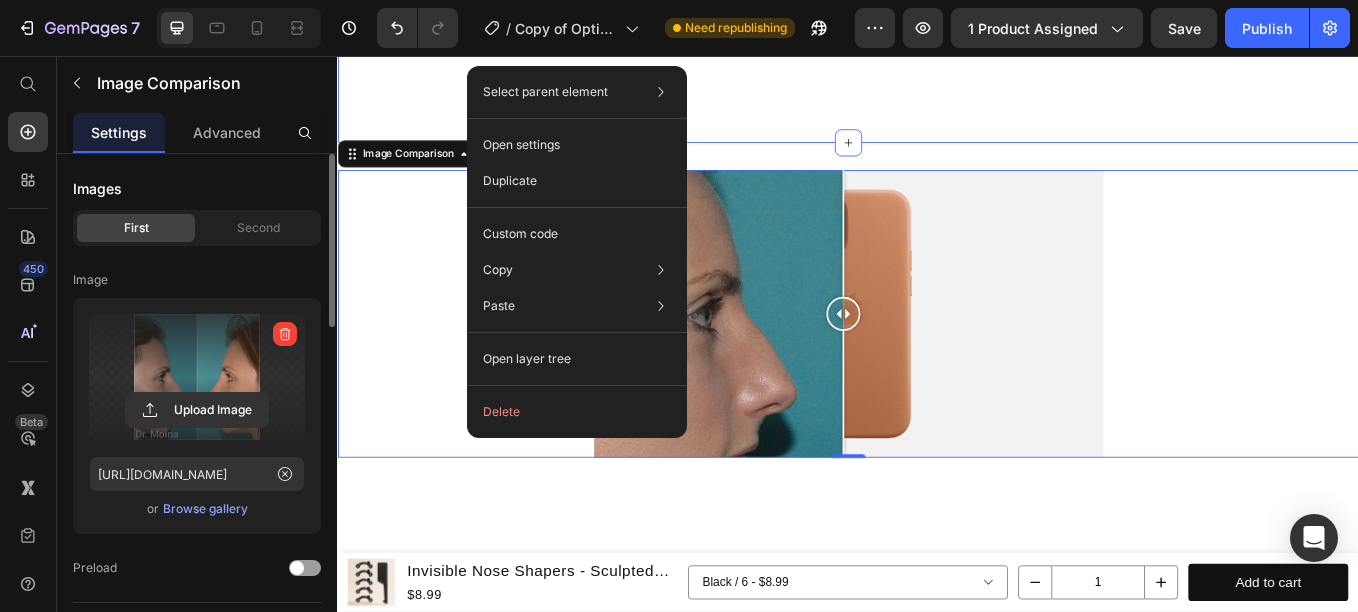 click on "Icon Free Shipping on 24+ Pieces Text Block Row
Icon 21,600+ Happy Customers Text Block Row Carousel Row Product Images Row Icon Icon Icon Icon Icon Icon List 4.8 based on 21,600+ Customers Text Block Row Invisible Nose Shapers - Sculpted Look Without Surgery Product Title $8.99 Product Price $0.00 Product Price 0% Discount Tag Row
Custom Code
Preview or Publish the page to see the content. Custom Code Color: Black Black Black Black Size 6 Product Variants & Swatches
Button Button add to cart Add to Cart
Icon Sold out Twice | Limited Stock Available Text Block Row
Icon Free Shipping on orders 24 piece+ orders Text Block
Icon 60-Day MoneyBack Guarantee! Text Block
Icon High Quality Shipping Worldwide! Text Block Row
Effortless Definition in Seconds  – Get a more lifted, refined nose shape instantly, no surgery or downtime
Invisible, Comfortable Fit
Benefits" at bounding box center [937, -580] 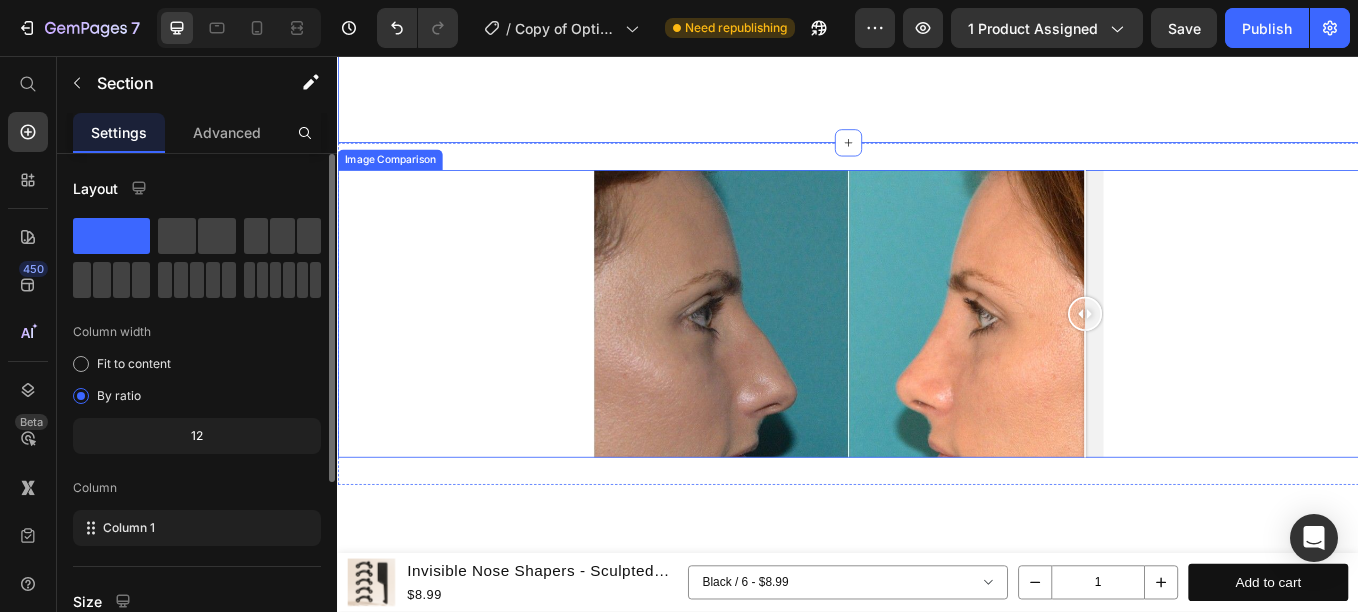 drag, startPoint x: 925, startPoint y: 361, endPoint x: 1216, endPoint y: 345, distance: 291.43954 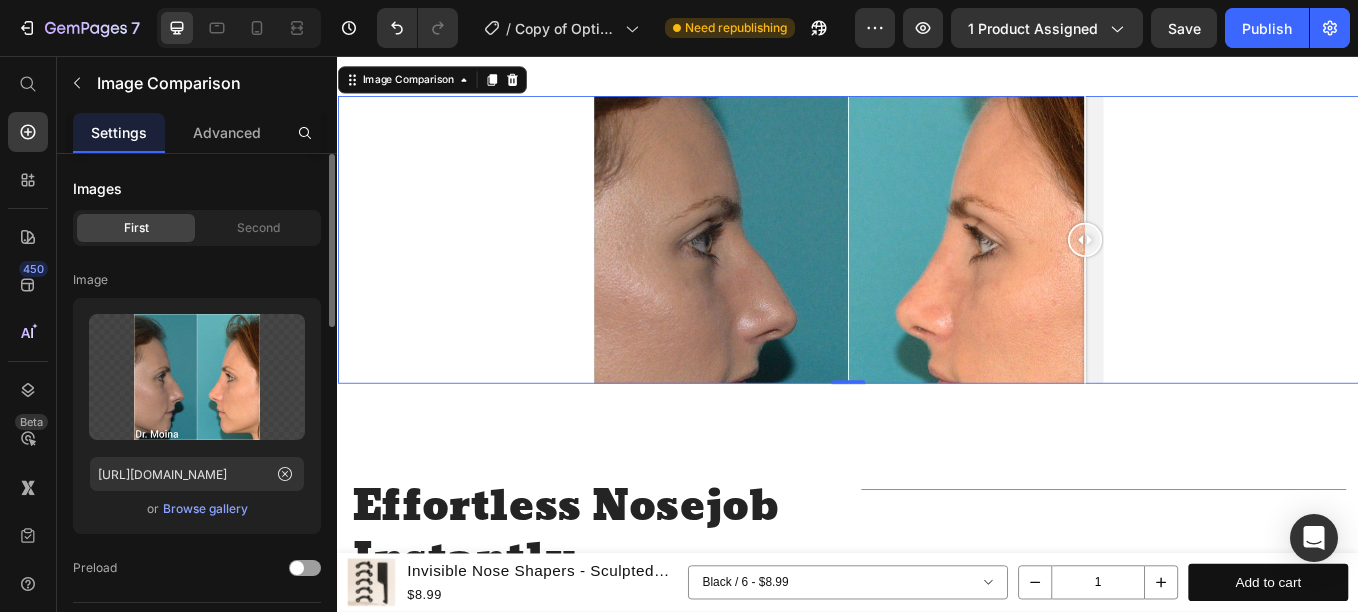 scroll, scrollTop: 1499, scrollLeft: 0, axis: vertical 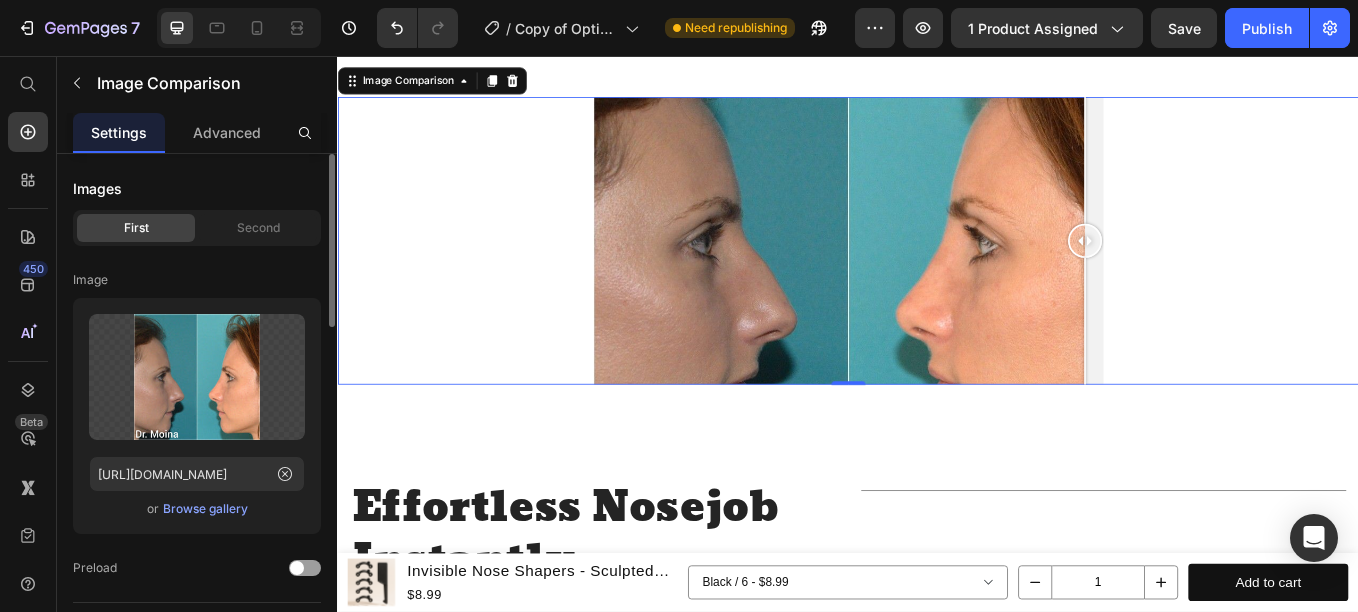 drag, startPoint x: 1214, startPoint y: 274, endPoint x: 1316, endPoint y: 260, distance: 102.9563 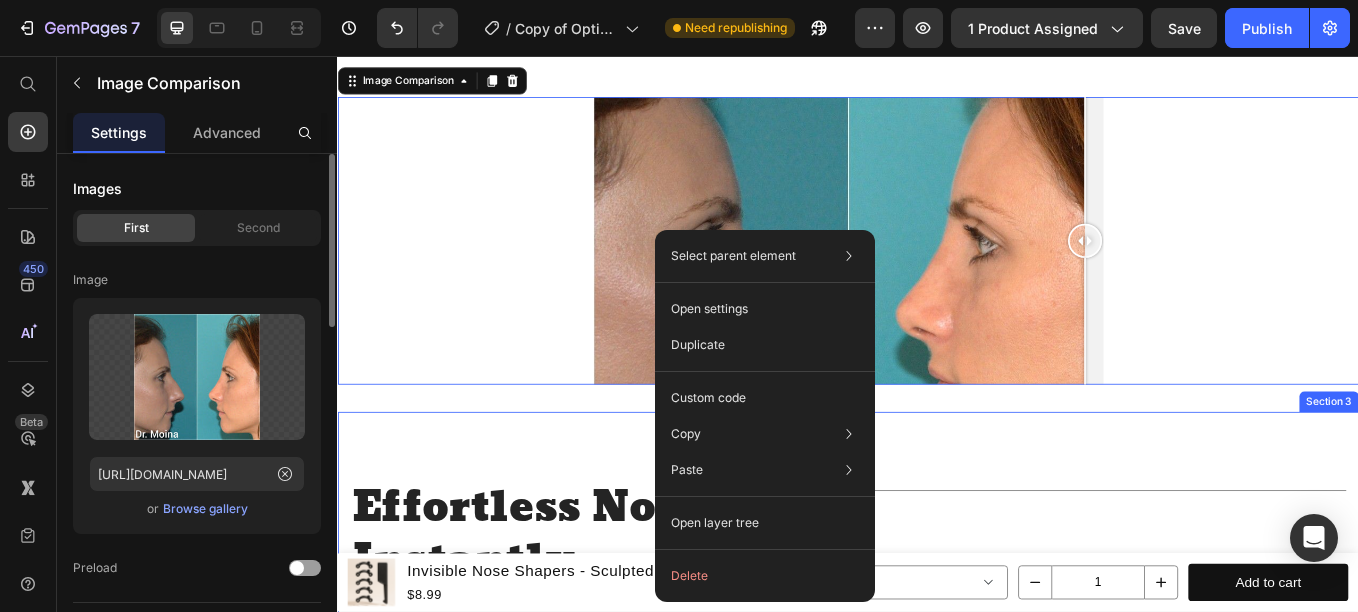 click on "Effortless Nosejob Instantly Heading Don’t wait for surgery to change your look— enhance your profile in seconds  with  ZYPETAS Nose Lifters Di . Designed for  subtle lift and definition , these soft, reusable inserts give your nose a  more refined shape — no needles, no downtime, no pressure . Whether you're  taking selfies , hopping on a  video call , or heading out for the night,  [PERSON_NAME] helps you feel sharp, confident, and camera-ready—anytime . It’s the  low-effort, high-impact tool  for  elevating your appearance instantly . Text Block                Title Line Row Section 3" at bounding box center [937, 714] 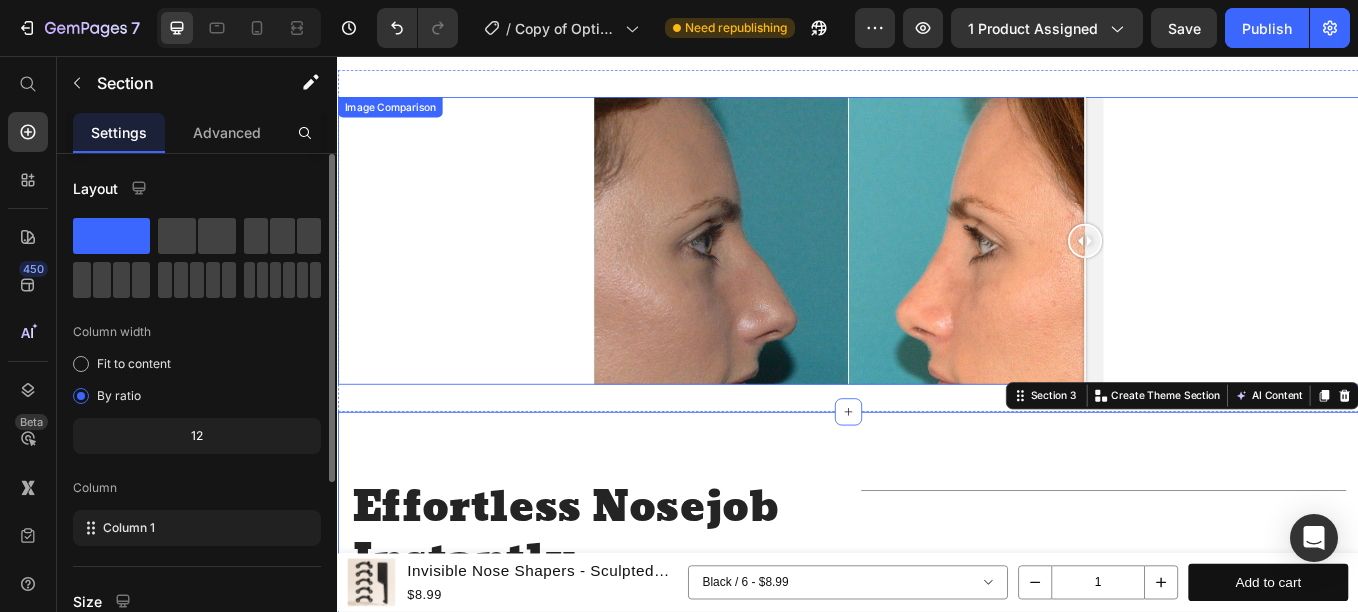 click at bounding box center [937, 274] 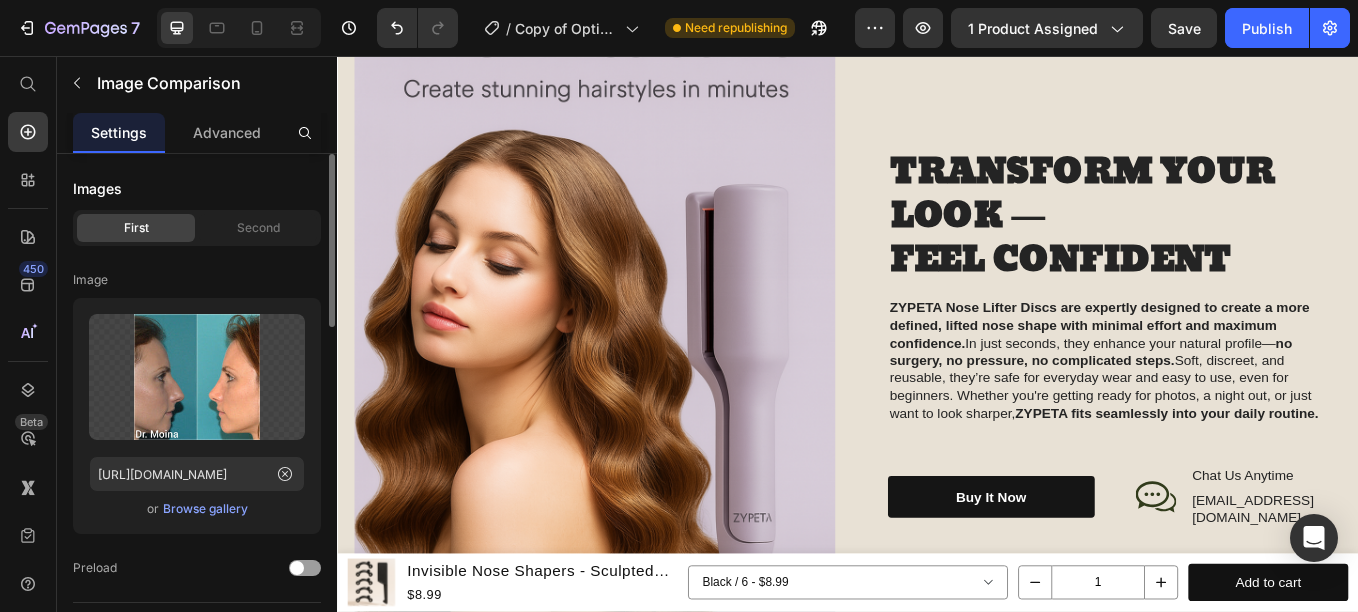 scroll, scrollTop: 2585, scrollLeft: 0, axis: vertical 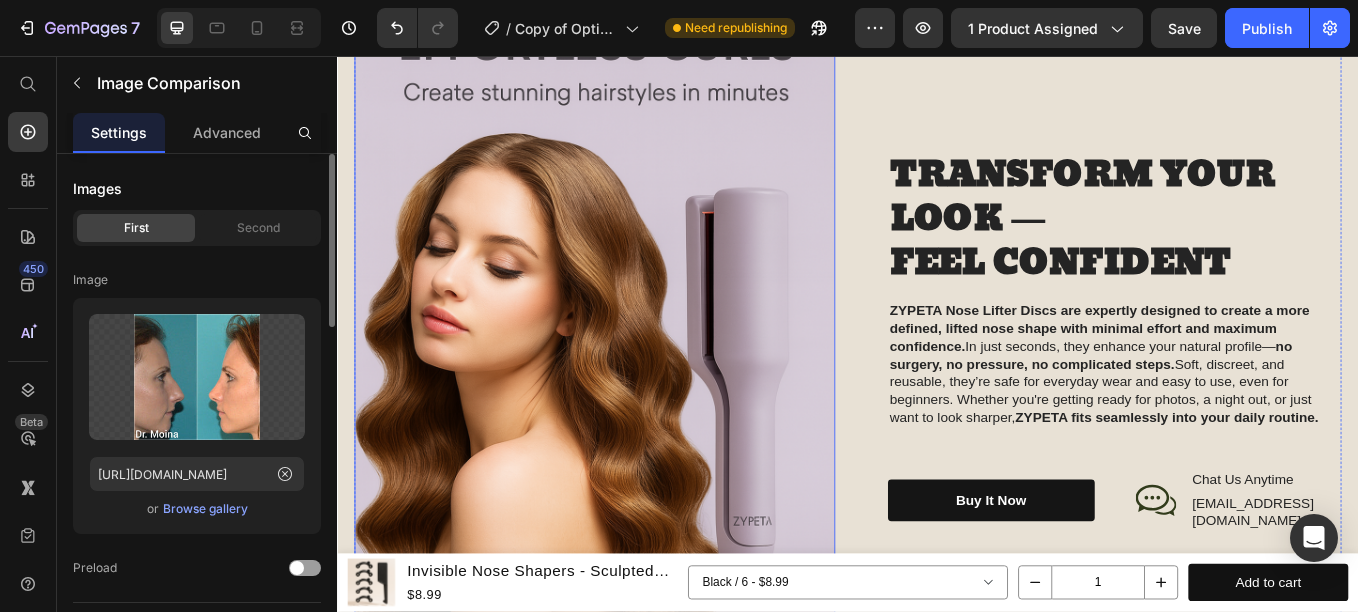 click at bounding box center [639, 392] 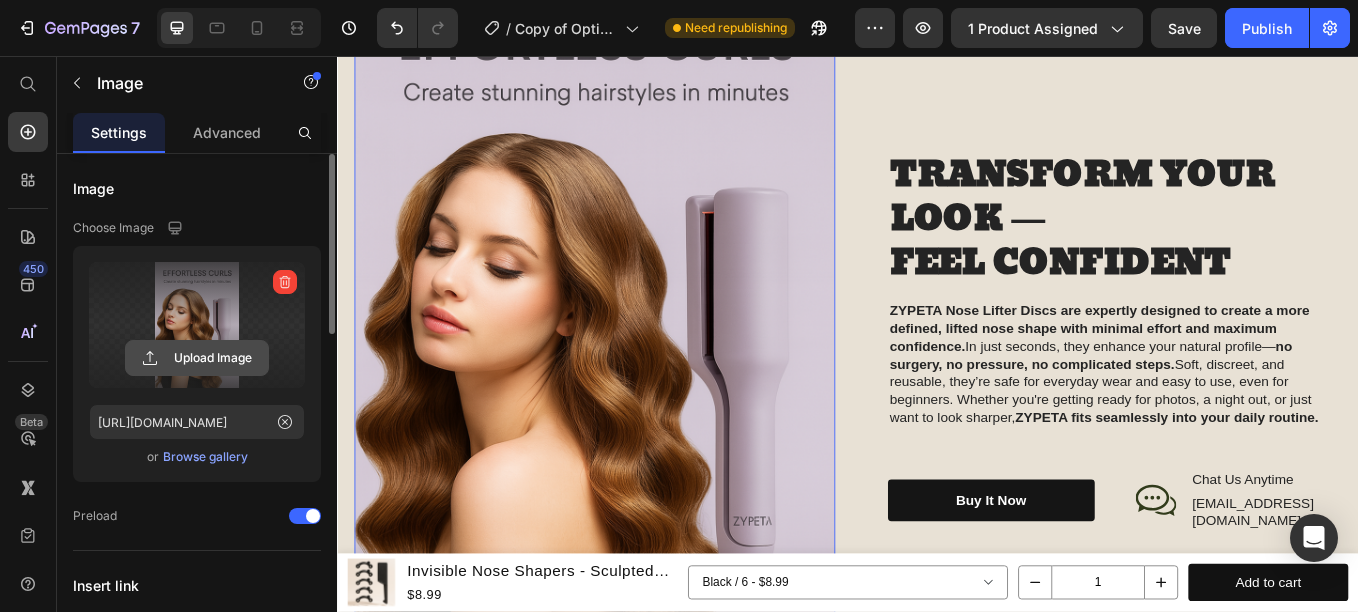 click 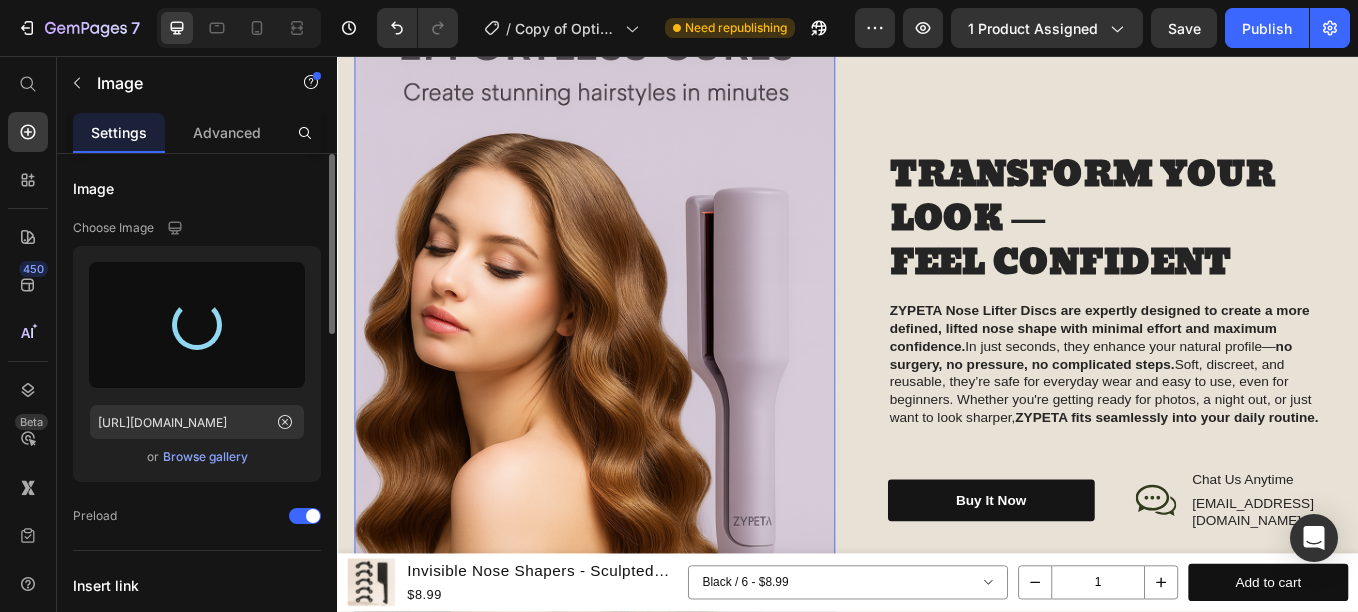 type on "[URL][DOMAIN_NAME]" 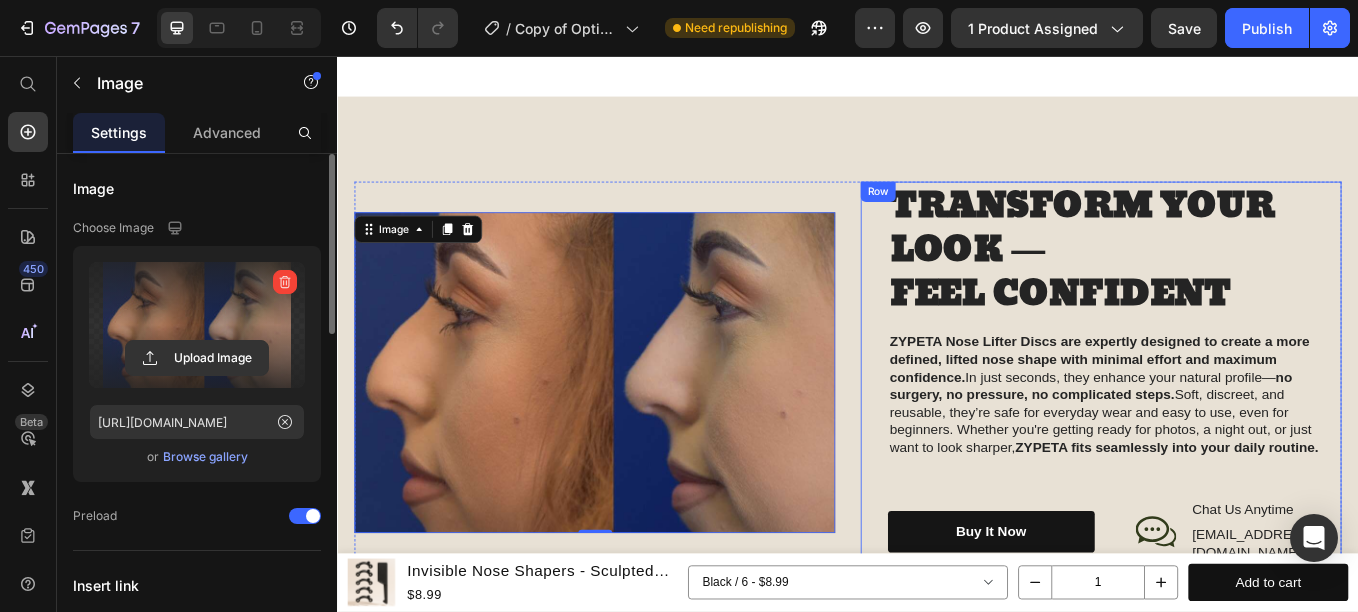 scroll, scrollTop: 2352, scrollLeft: 0, axis: vertical 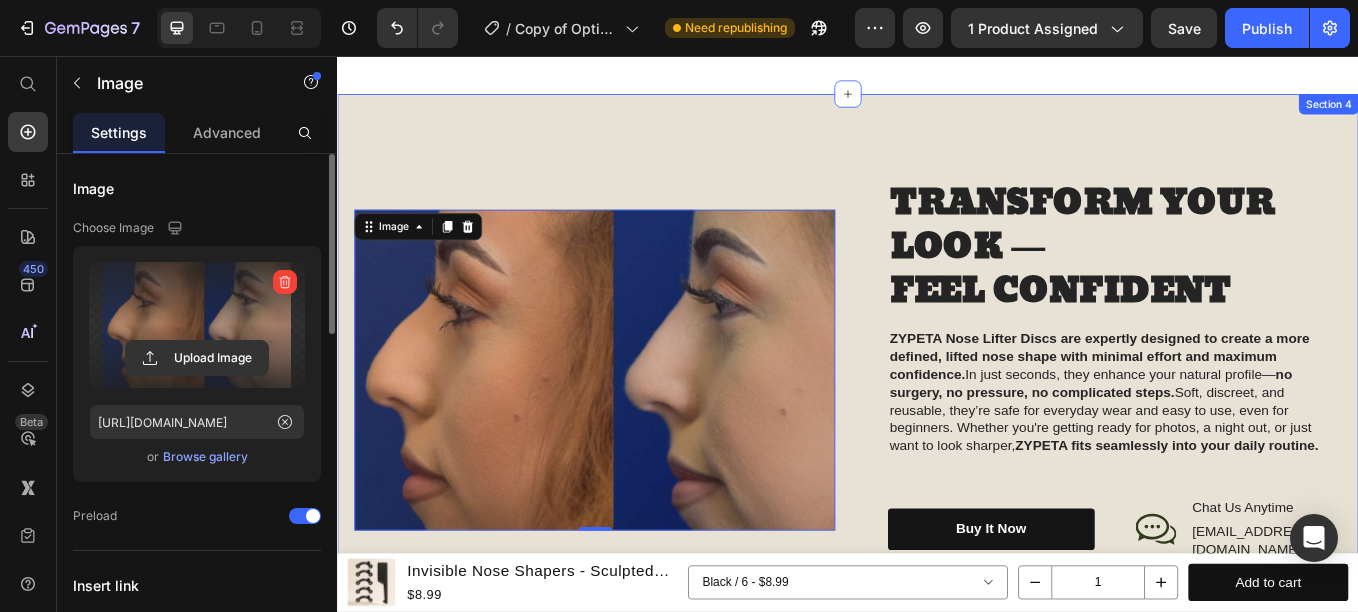 click on "Image   0 TRANSFORM YOUR LOOK — FEEL CONFIDENT Heading ZYPETA Nose Lifter Discs are expertly designed to create a more defined, lifted nose shape with minimal effort and maximum confidence.  In just seconds, they enhance your natural profile— no surgery, no pressure, no complicated steps.  Soft, discreet, and reusable, they’re safe for everyday wear and easy to use, even for beginners. Whether you're getting ready for photos, a night out, or just want to look sharper,  ZYPETA fits seamlessly into your daily routine. Text Block buy it now Button
Icon Chat Us Anytime Text Block [EMAIL_ADDRESS][DOMAIN_NAME] Text Block Row Row Row Row Section 4" at bounding box center [937, 425] 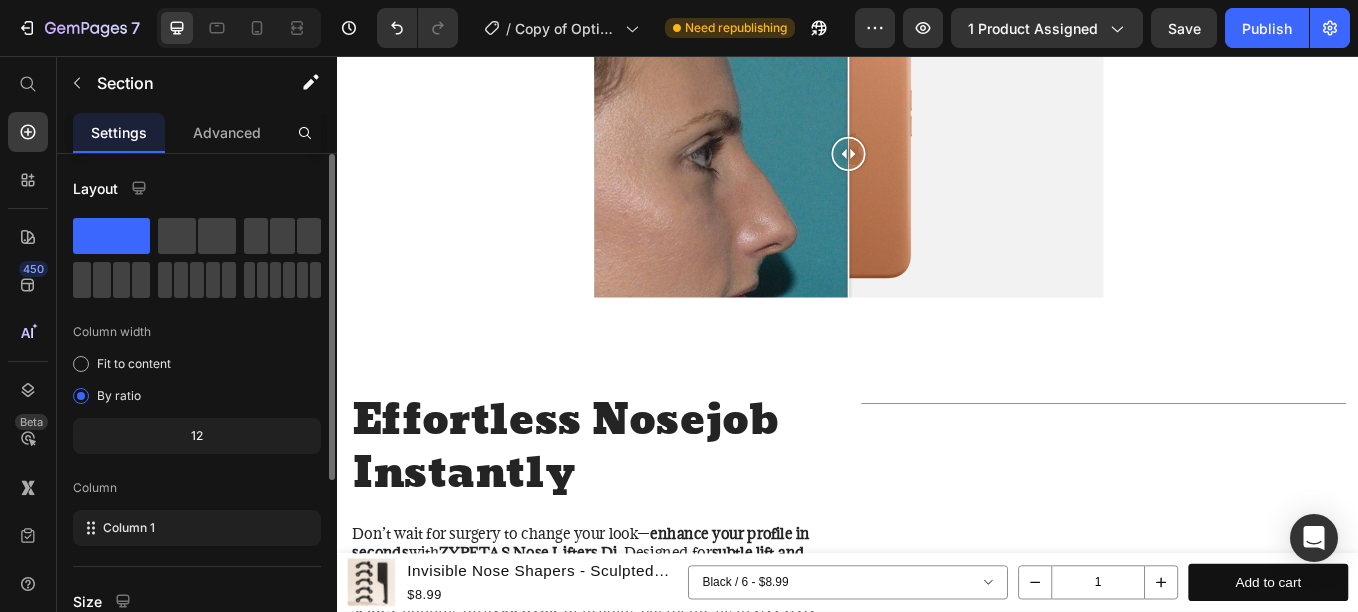 scroll, scrollTop: 1594, scrollLeft: 0, axis: vertical 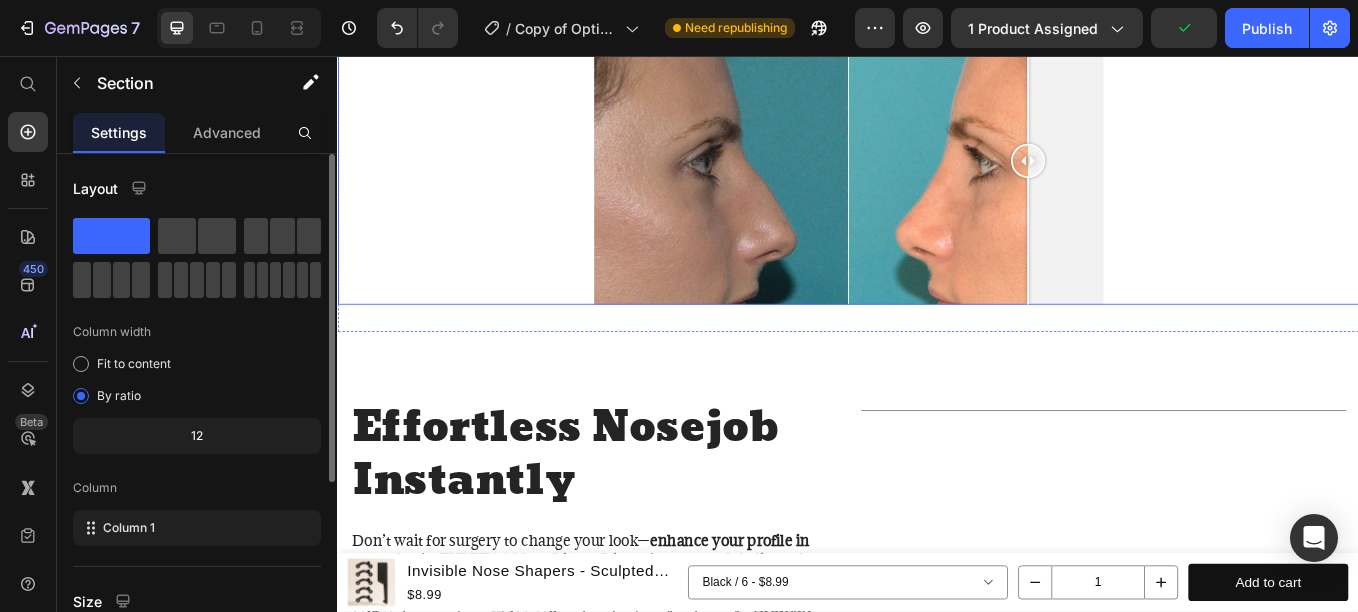 drag, startPoint x: 931, startPoint y: 184, endPoint x: 1140, endPoint y: 170, distance: 209.46837 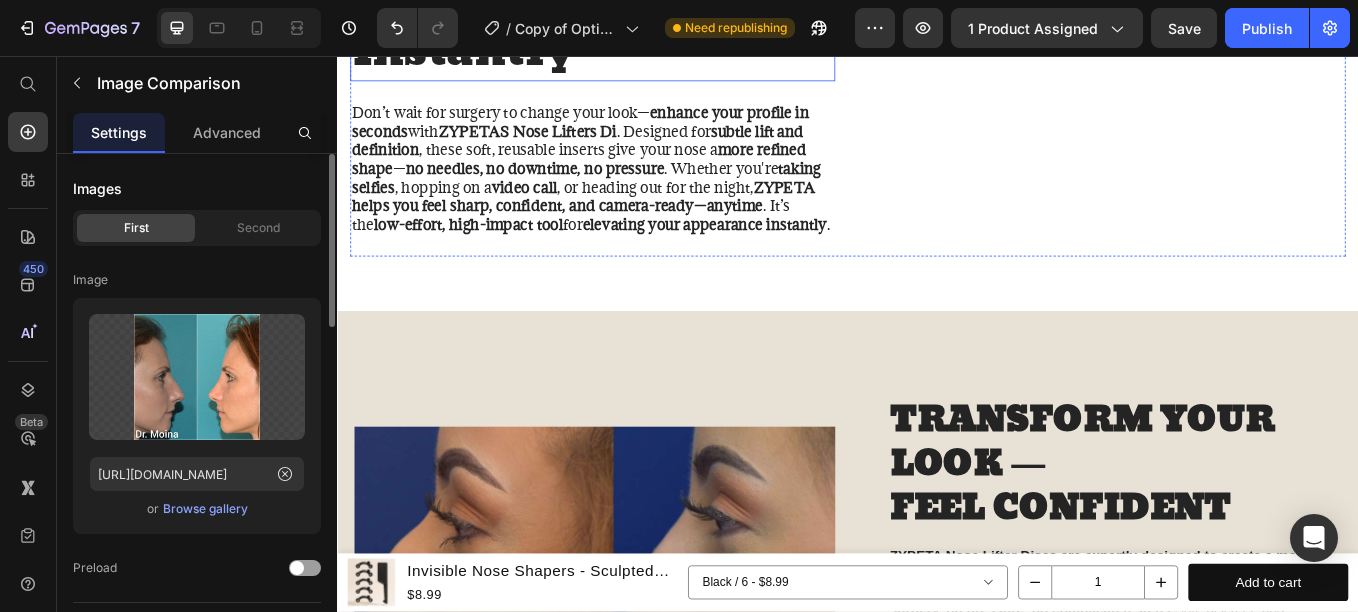 scroll, scrollTop: 2317, scrollLeft: 0, axis: vertical 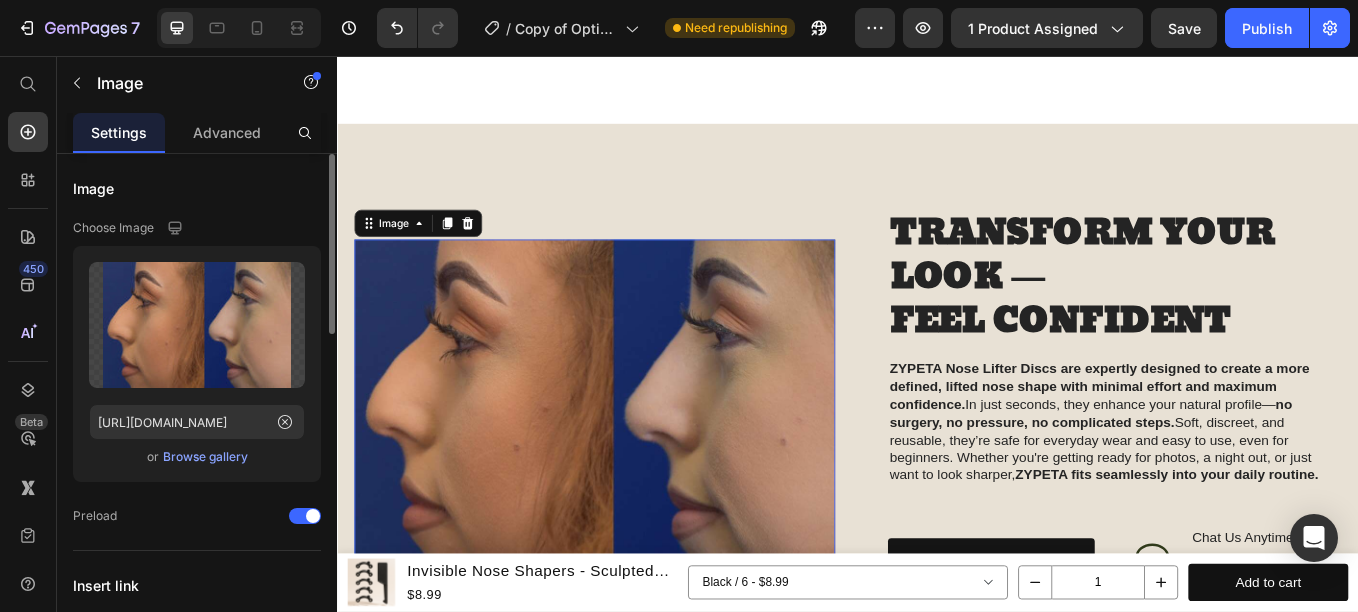 click at bounding box center (639, 460) 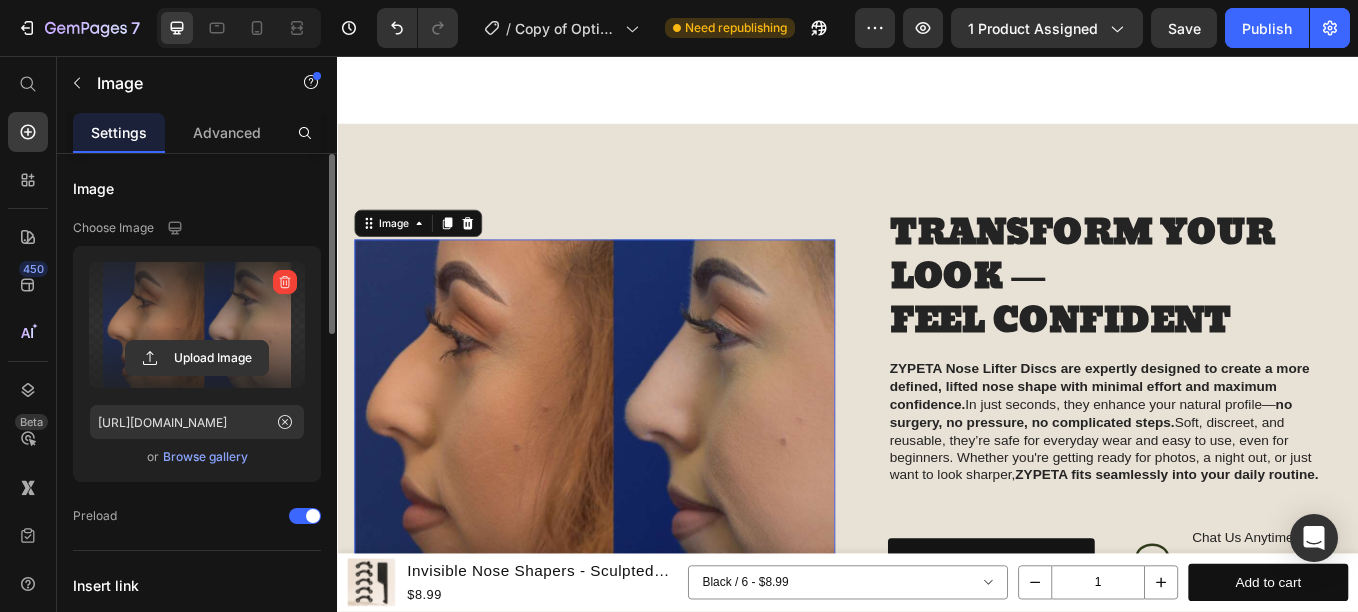 click at bounding box center (197, 325) 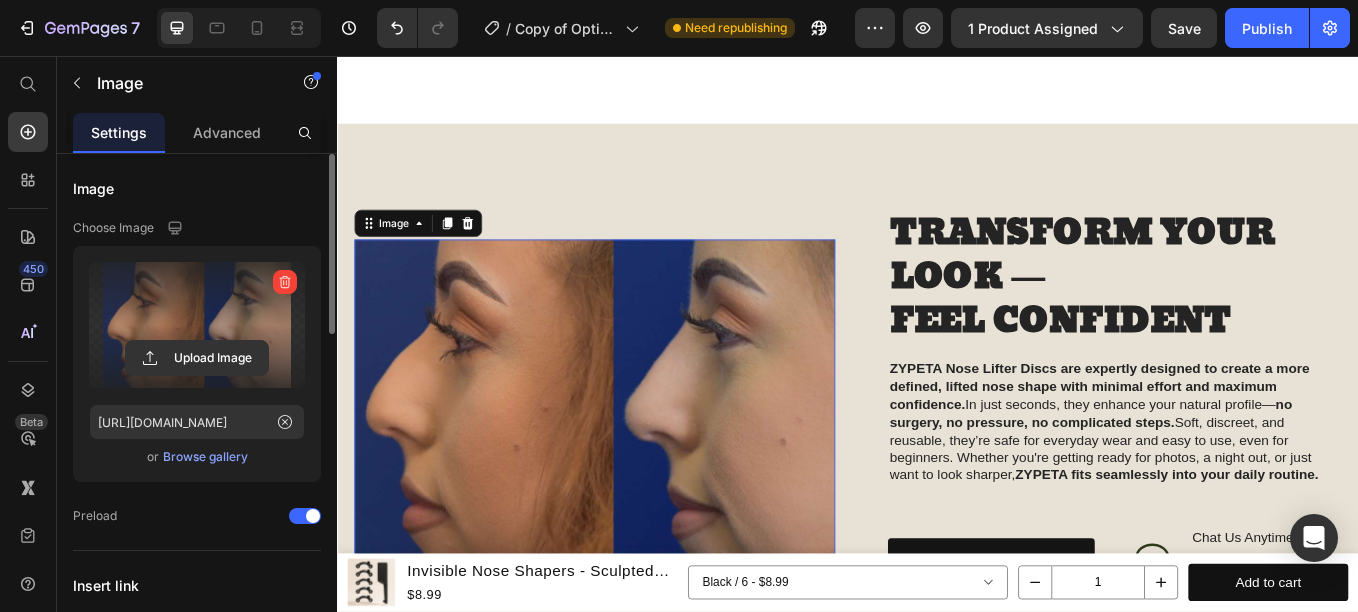 click 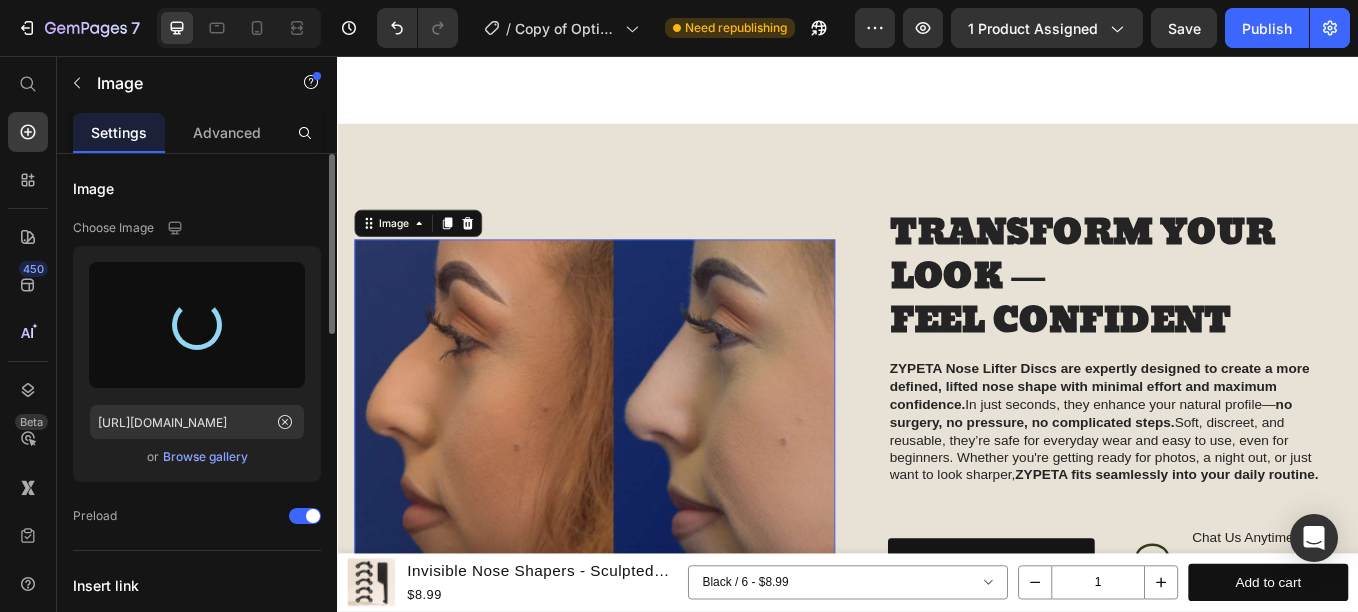 type on "[URL][DOMAIN_NAME]" 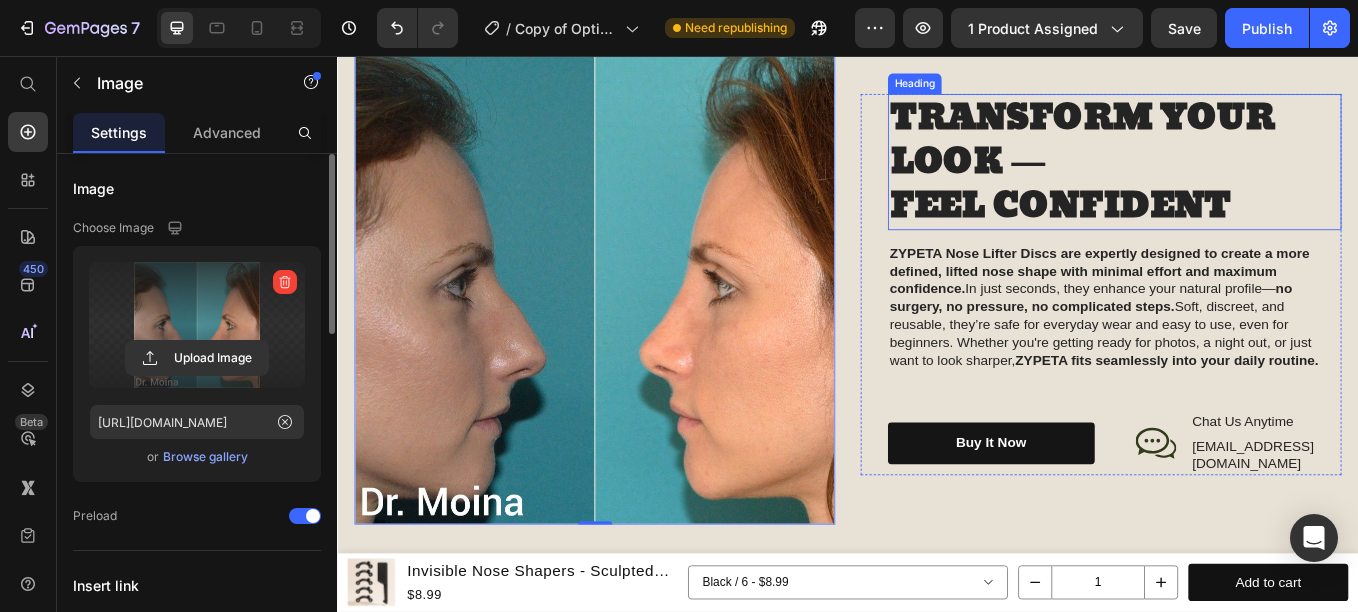scroll, scrollTop: 2509, scrollLeft: 0, axis: vertical 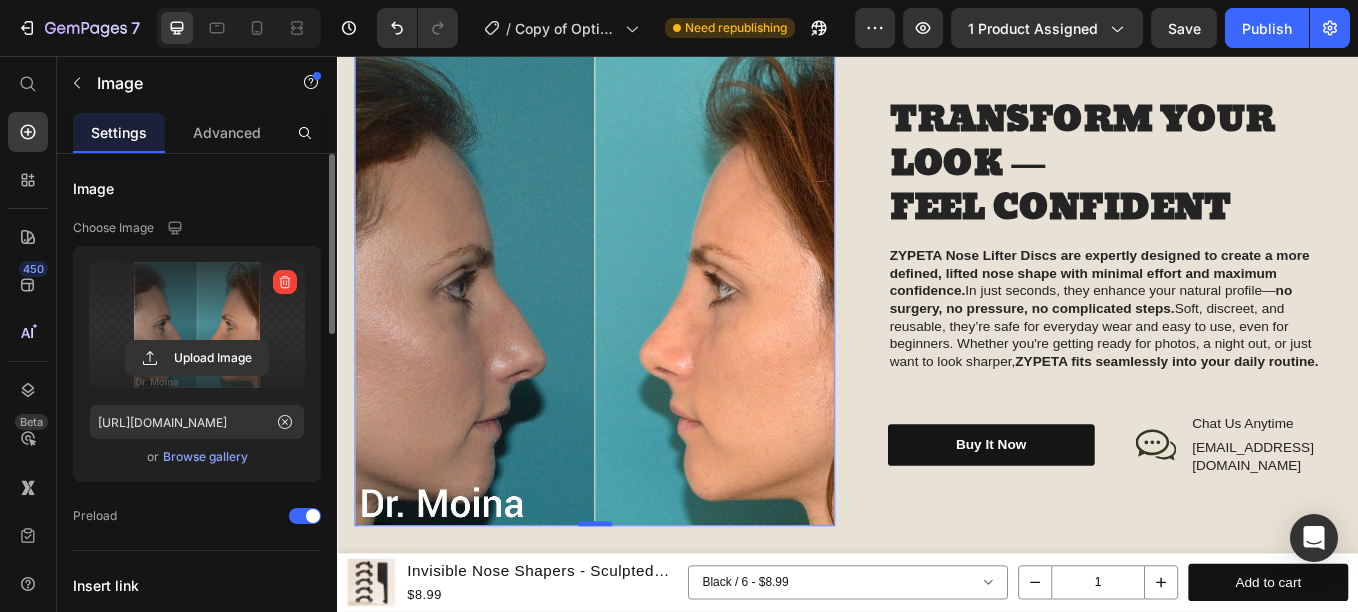 click at bounding box center (640, 606) 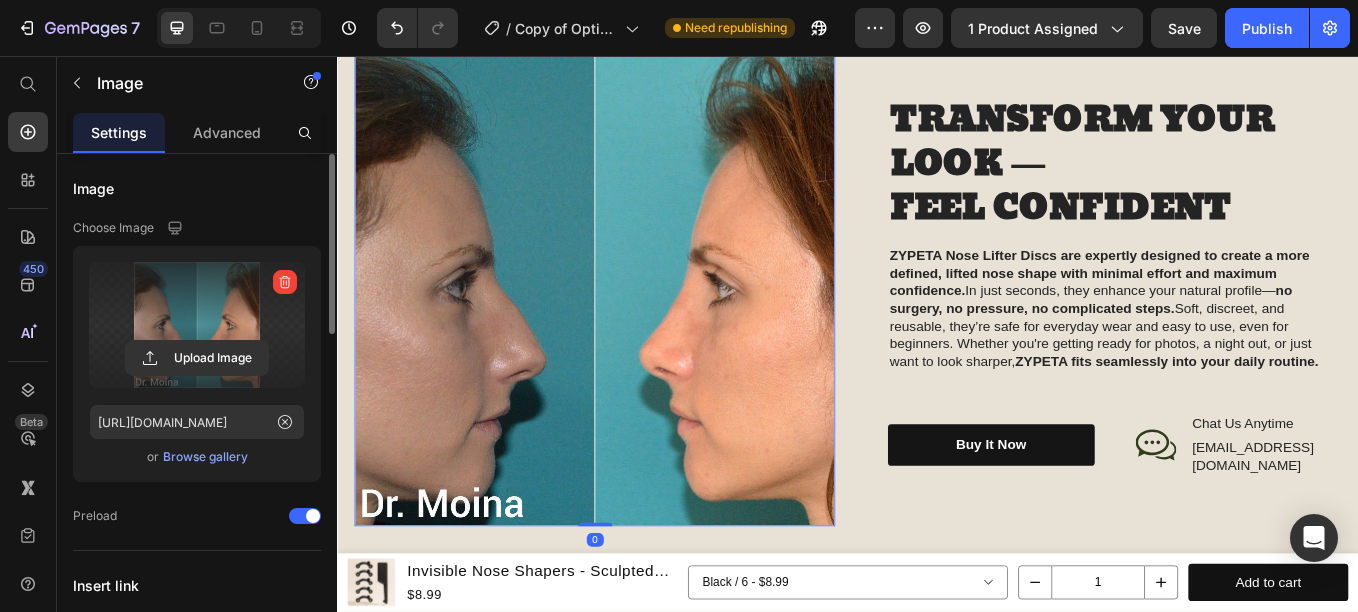drag, startPoint x: 634, startPoint y: 597, endPoint x: 630, endPoint y: 547, distance: 50.159744 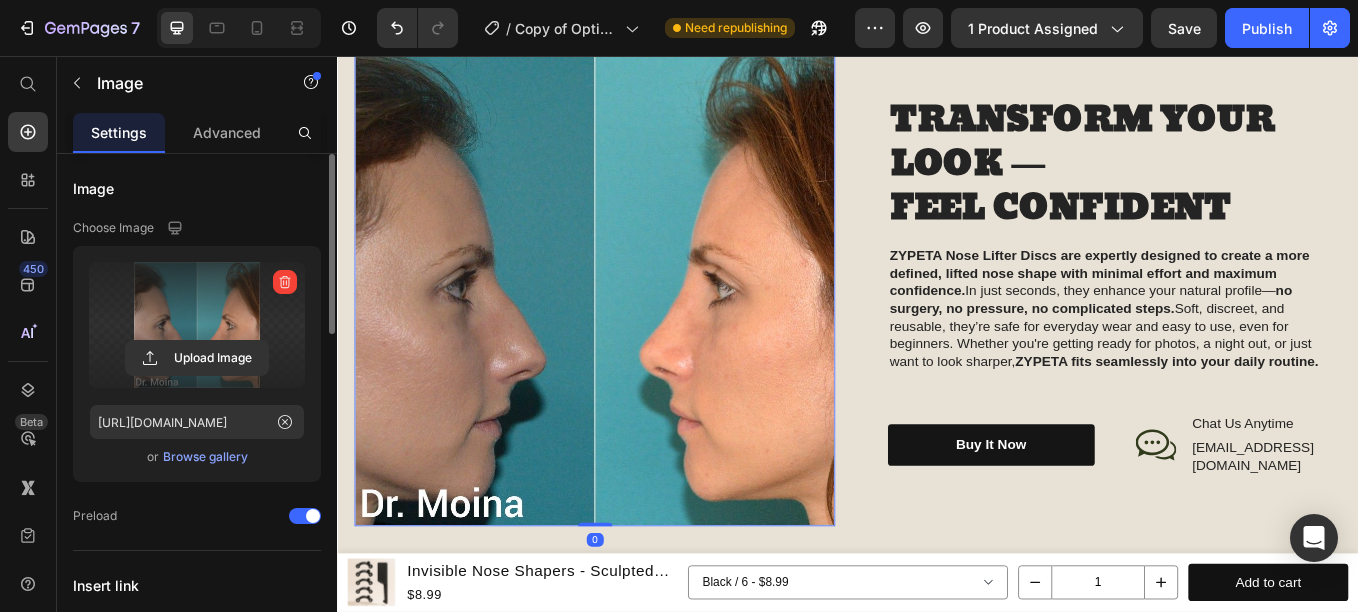 click at bounding box center [639, 326] 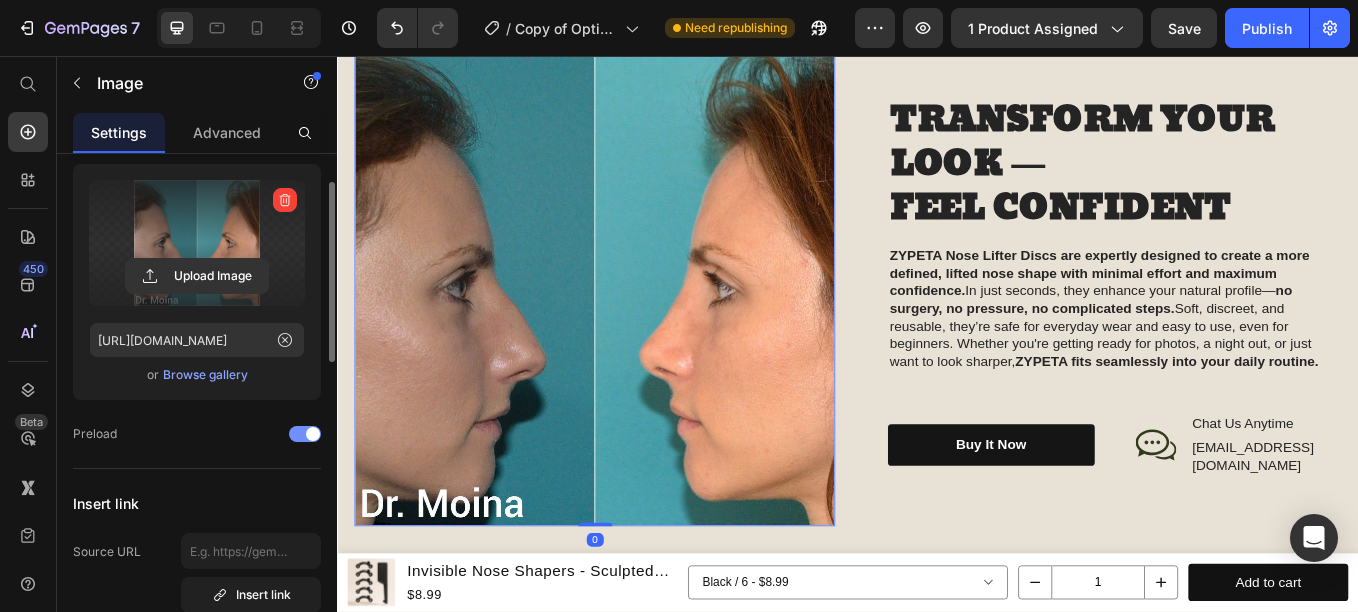 scroll, scrollTop: 84, scrollLeft: 0, axis: vertical 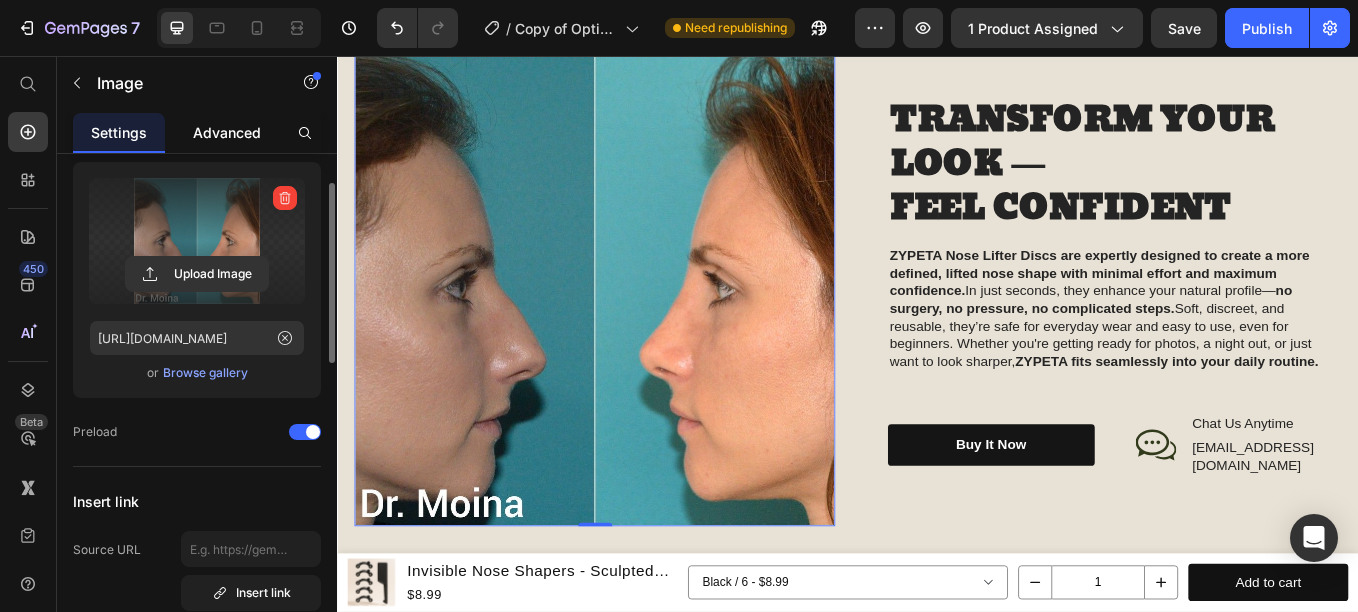 click on "Advanced" 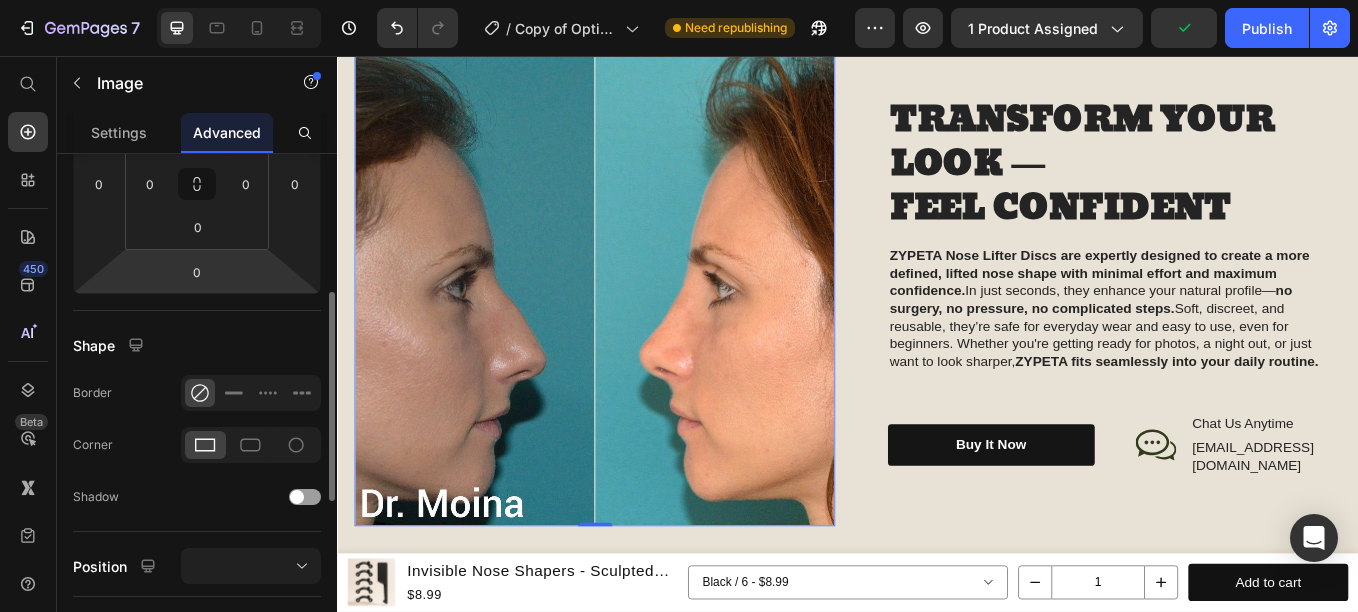 scroll, scrollTop: 344, scrollLeft: 0, axis: vertical 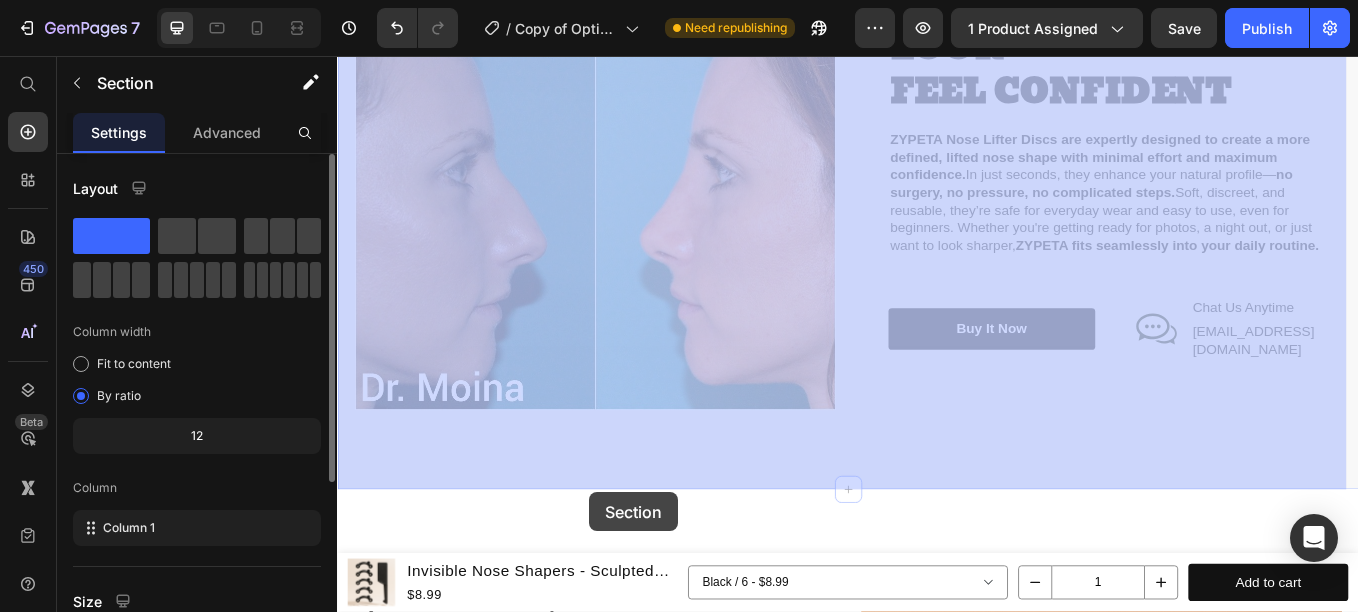 drag, startPoint x: 636, startPoint y: 602, endPoint x: 633, endPoint y: 569, distance: 33.13608 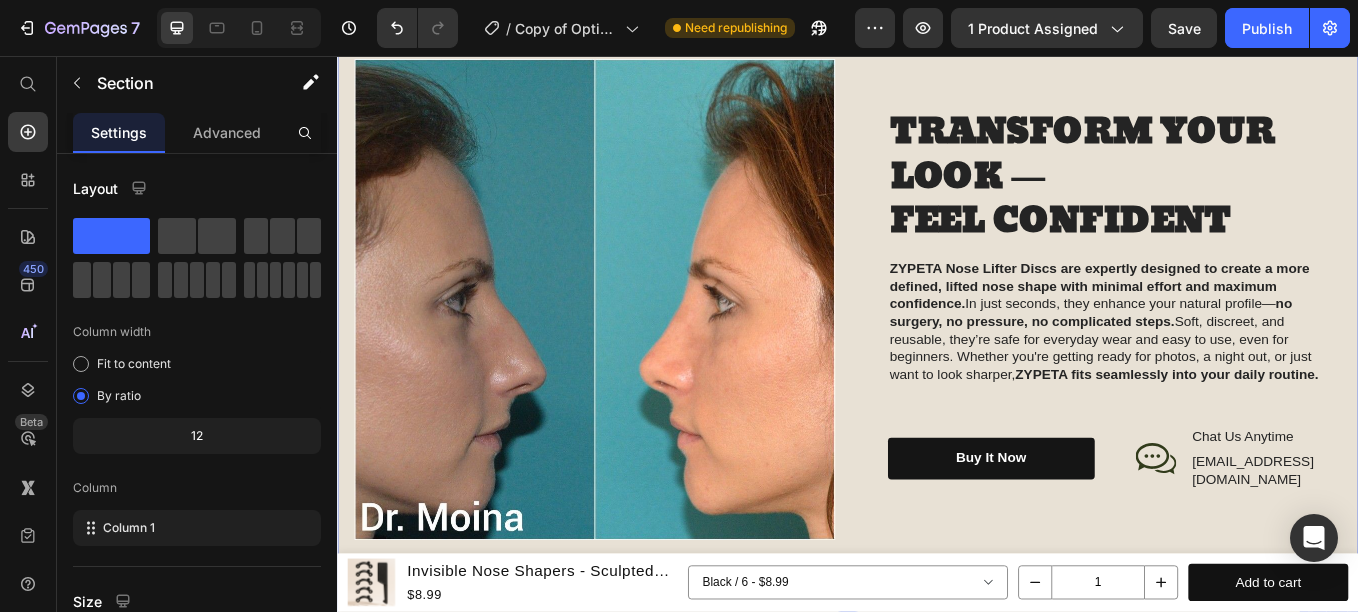 scroll, scrollTop: 2155, scrollLeft: 0, axis: vertical 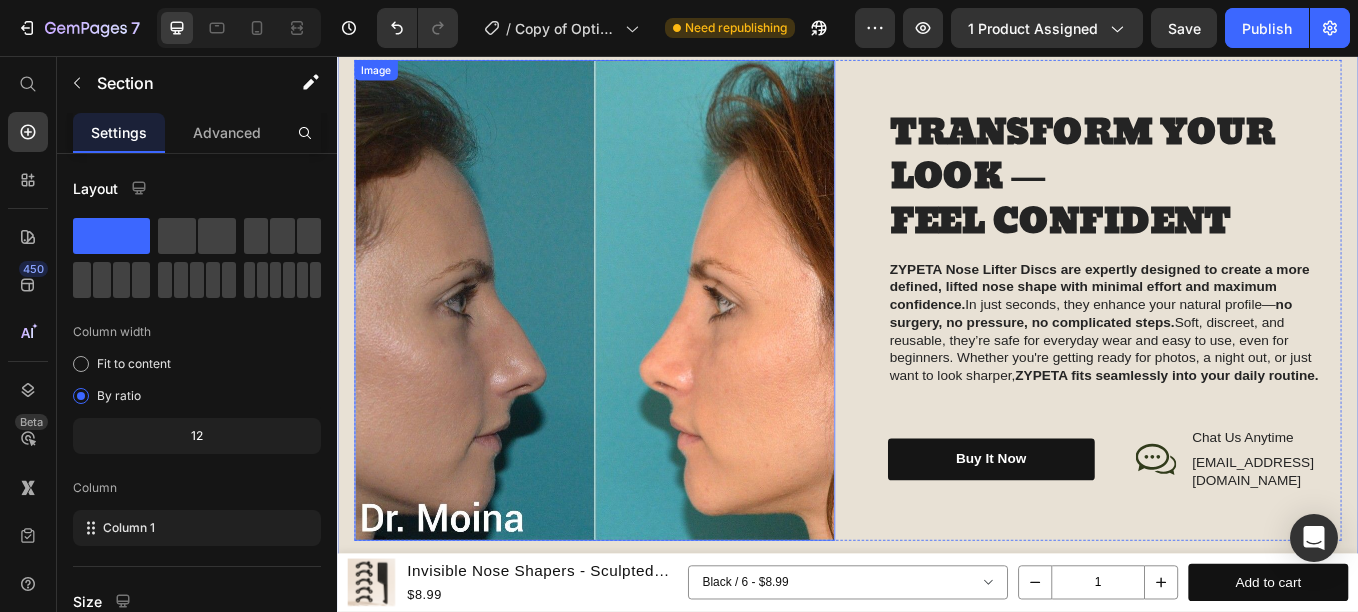 click at bounding box center (639, 343) 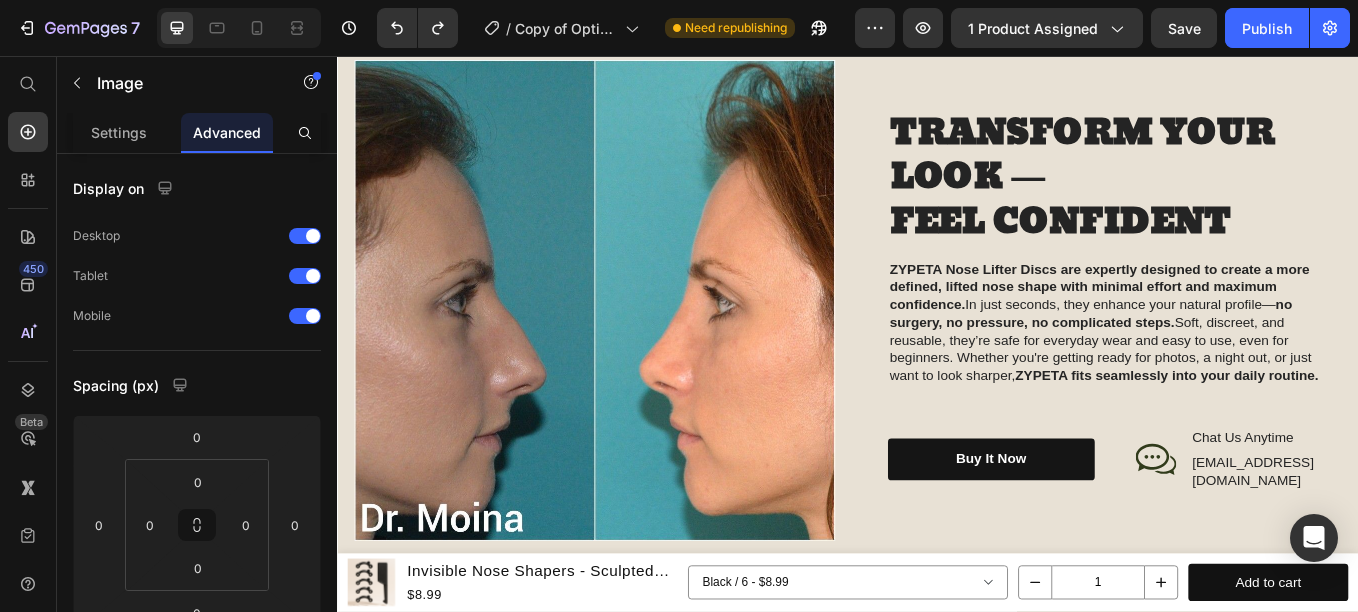 click at bounding box center [639, 343] 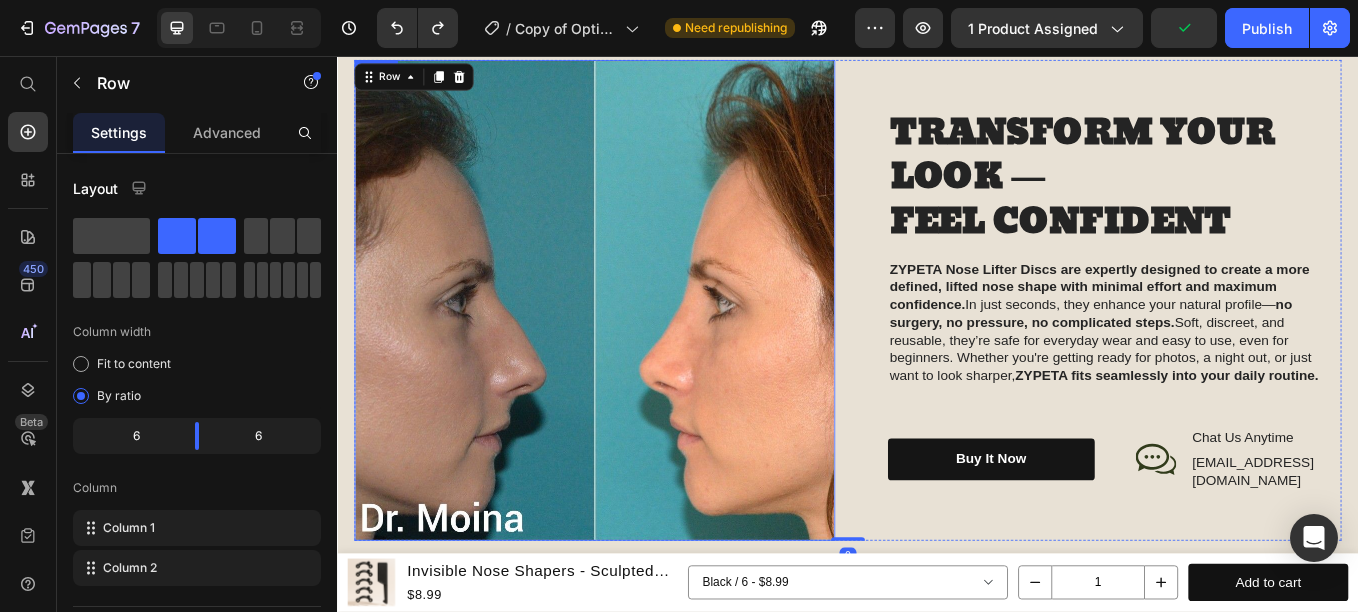 click at bounding box center (639, 343) 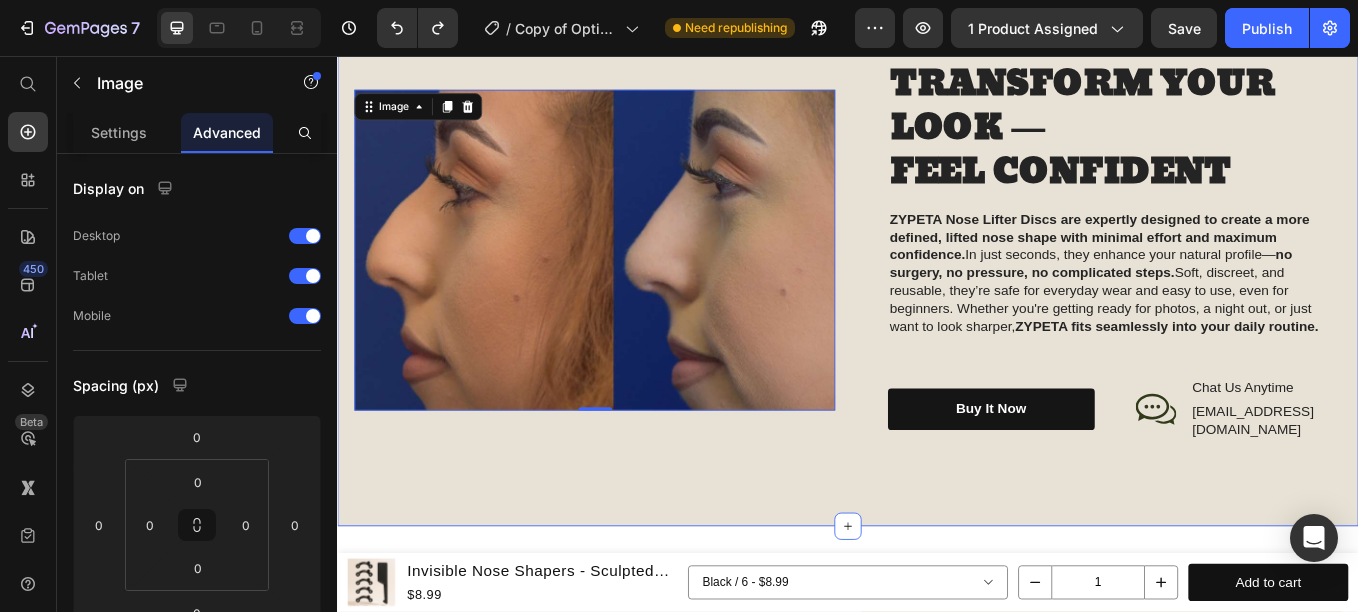 click on "Image   0 TRANSFORM YOUR LOOK — FEEL CONFIDENT Heading ZYPETA Nose Lifter Discs are expertly designed to create a more defined, lifted nose shape with minimal effort and maximum confidence.  In just seconds, they enhance your natural profile— no surgery, no pressure, no complicated steps.  Soft, discreet, and reusable, they’re safe for everyday wear and easy to use, even for beginners. Whether you're getting ready for photos, a night out, or just want to look sharper,  ZYPETA fits seamlessly into your daily routine. Text Block buy it now Button
Icon Chat Us Anytime Text Block [EMAIL_ADDRESS][DOMAIN_NAME] Text Block Row Row Row Row Section 4" at bounding box center [937, 285] 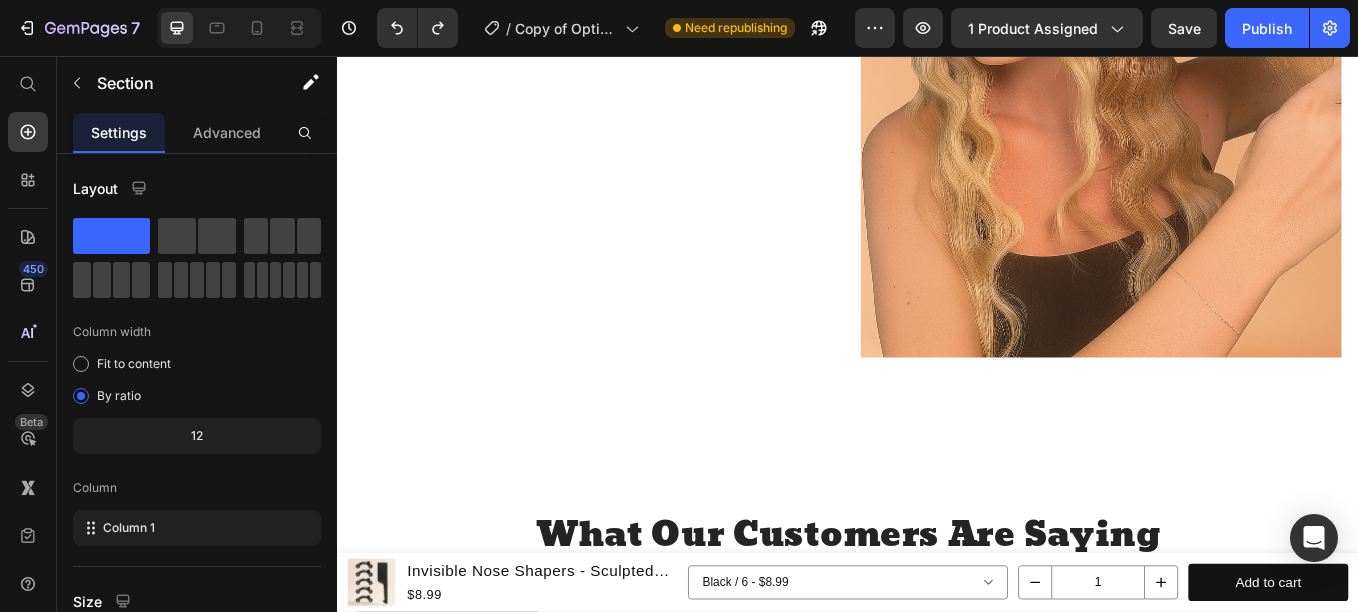 scroll, scrollTop: 3493, scrollLeft: 0, axis: vertical 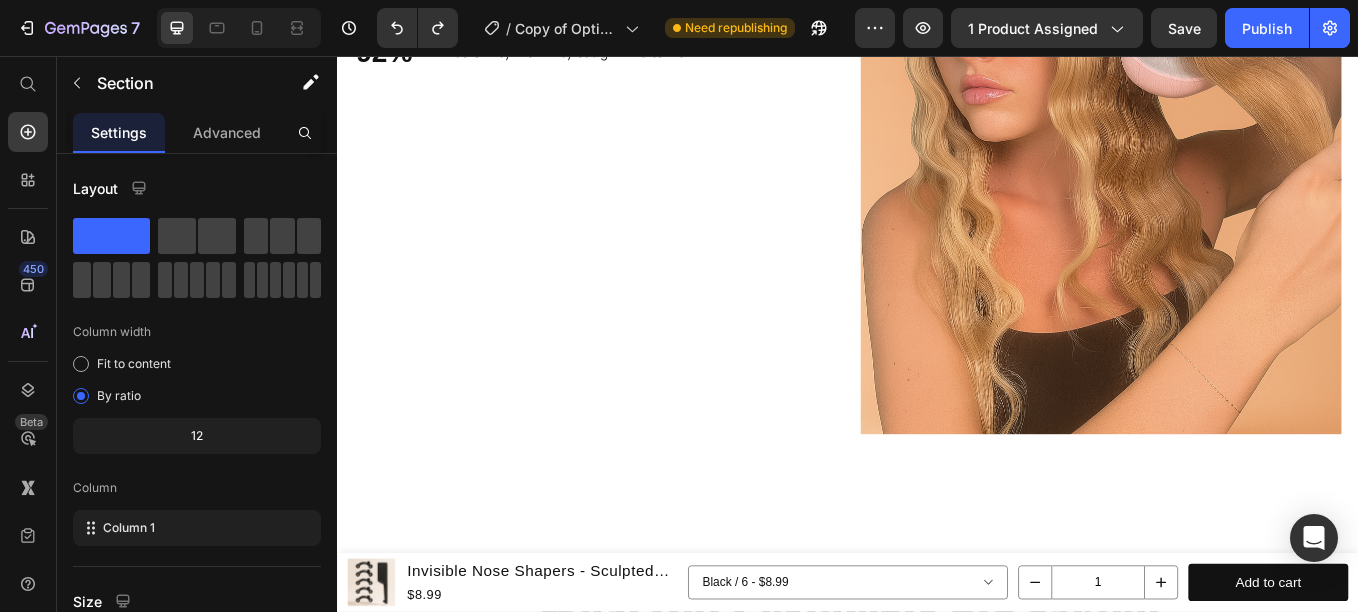 click at bounding box center (1234, 104) 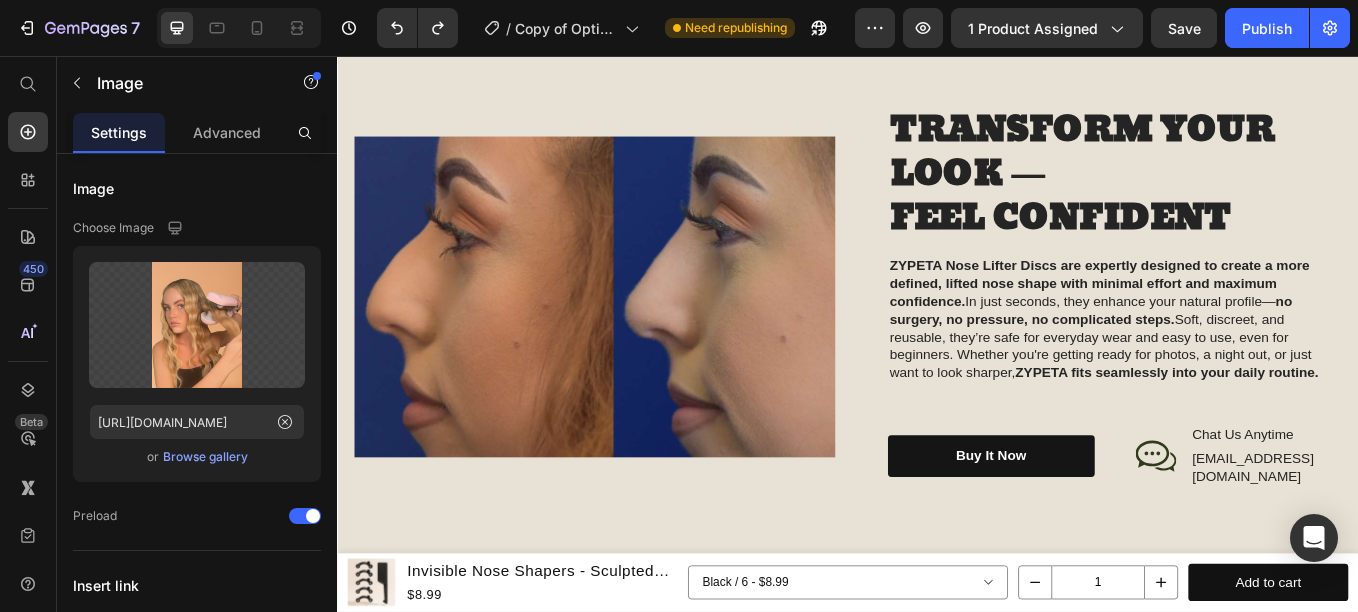 scroll, scrollTop: 2428, scrollLeft: 0, axis: vertical 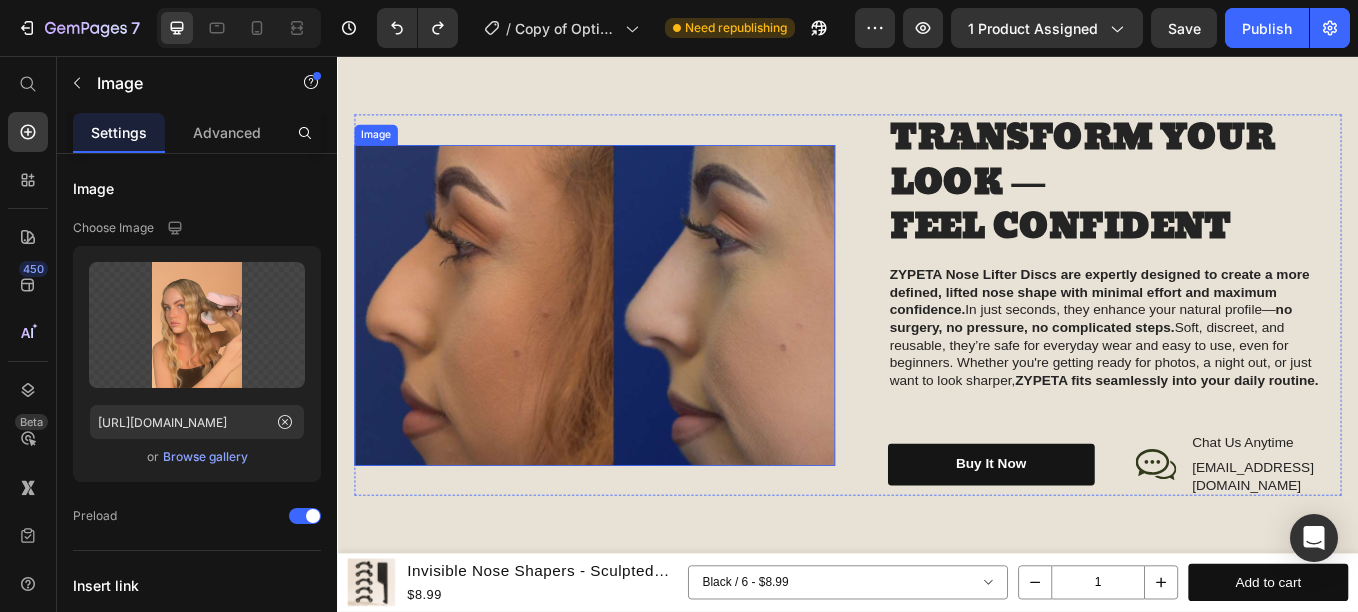 click at bounding box center (639, 349) 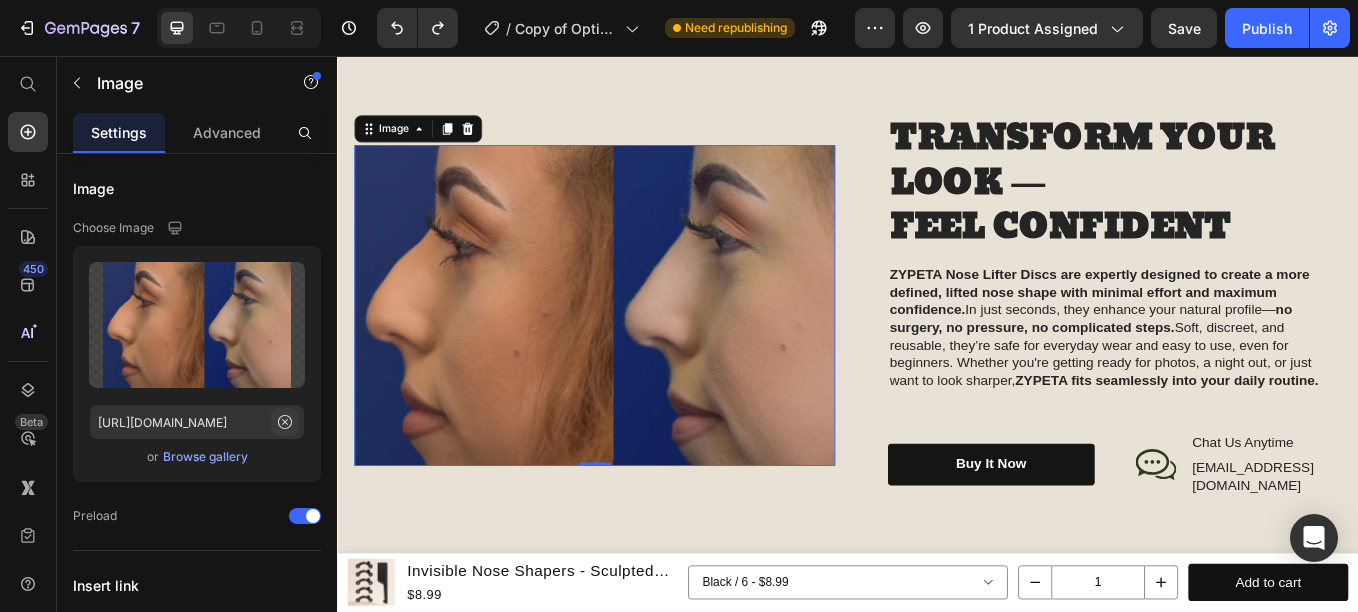 click 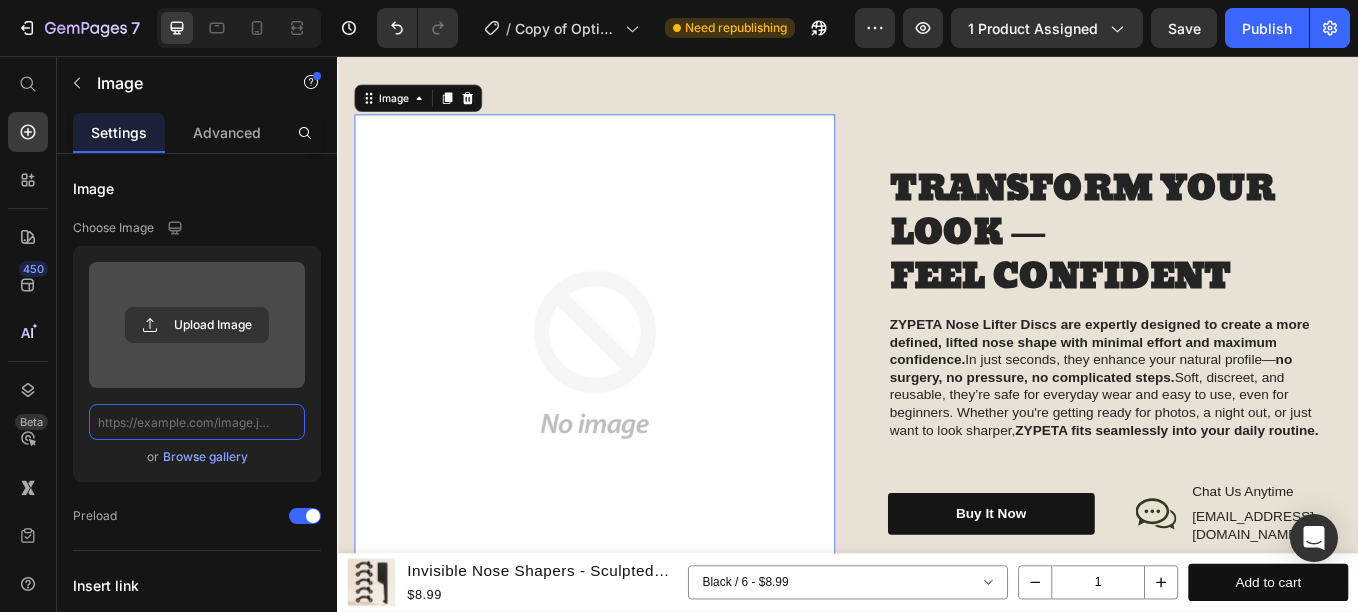 scroll, scrollTop: 0, scrollLeft: 0, axis: both 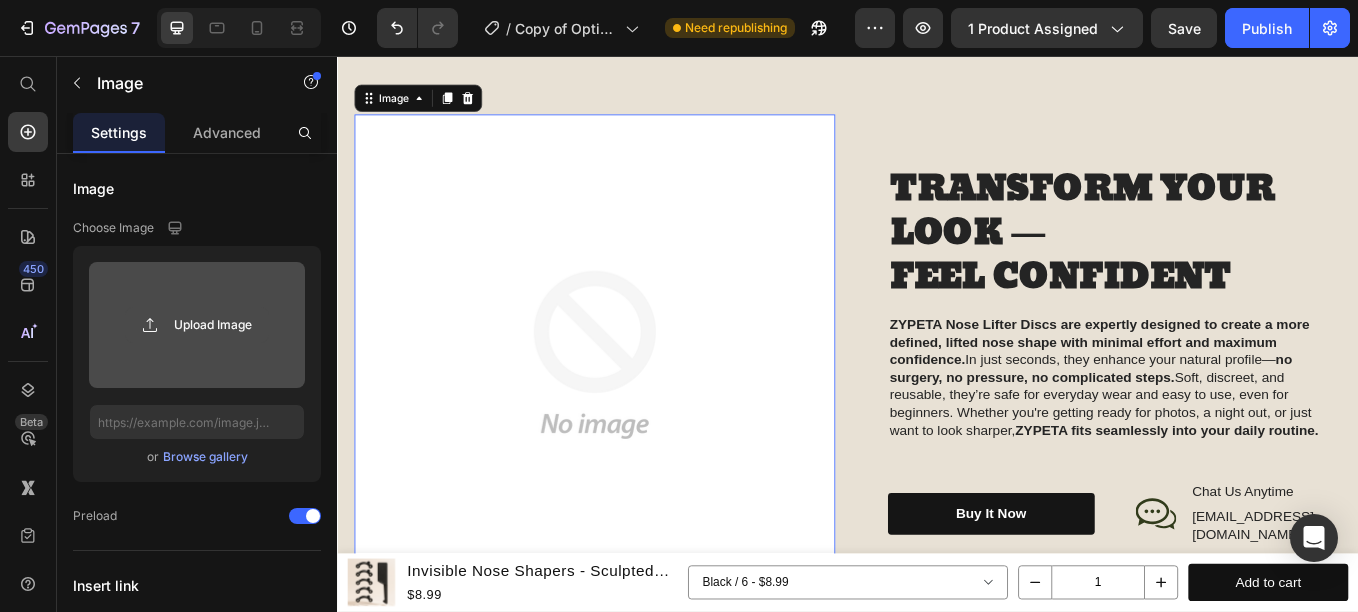 click 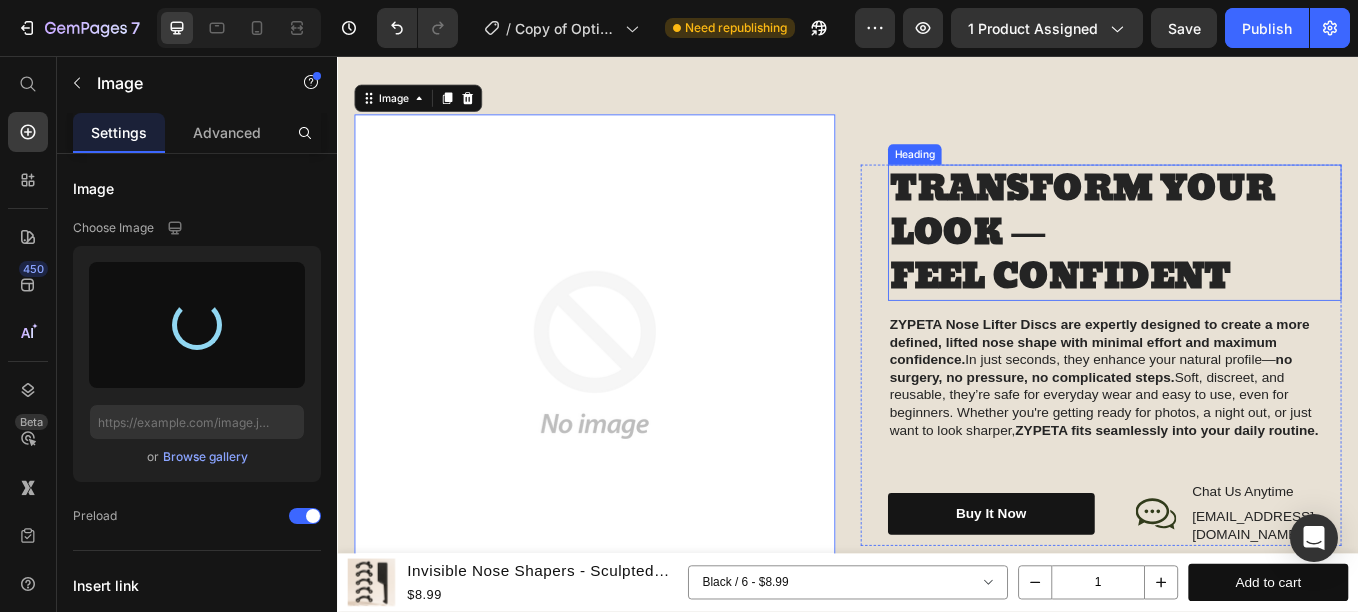 type on "[URL][DOMAIN_NAME]" 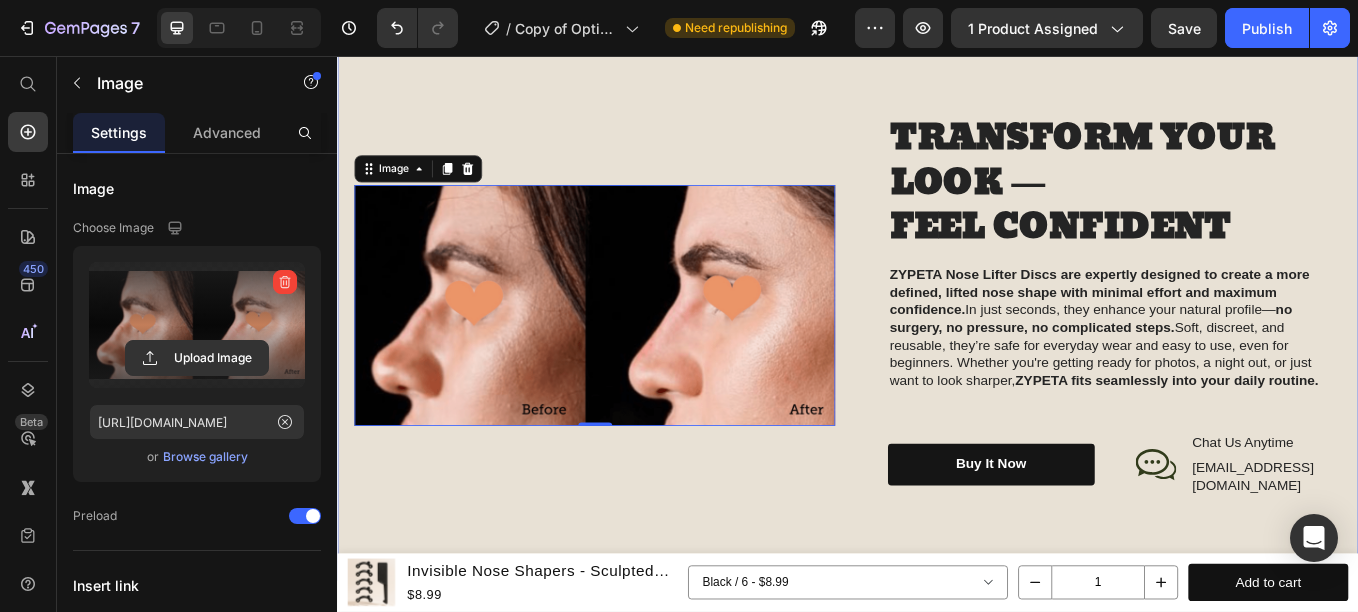click on "Image   0 TRANSFORM YOUR LOOK — FEEL CONFIDENT Heading ZYPETA Nose Lifter Discs are expertly designed to create a more defined, lifted nose shape with minimal effort and maximum confidence.  In just seconds, they enhance your natural profile— no surgery, no pressure, no complicated steps.  Soft, discreet, and reusable, they’re safe for everyday wear and easy to use, even for beginners. Whether you're getting ready for photos, a night out, or just want to look sharper,  ZYPETA fits seamlessly into your daily routine. Text Block buy it now Button
Icon Chat Us Anytime Text Block [EMAIL_ADDRESS][DOMAIN_NAME] Text Block Row Row Row Row Section 4" at bounding box center (937, 349) 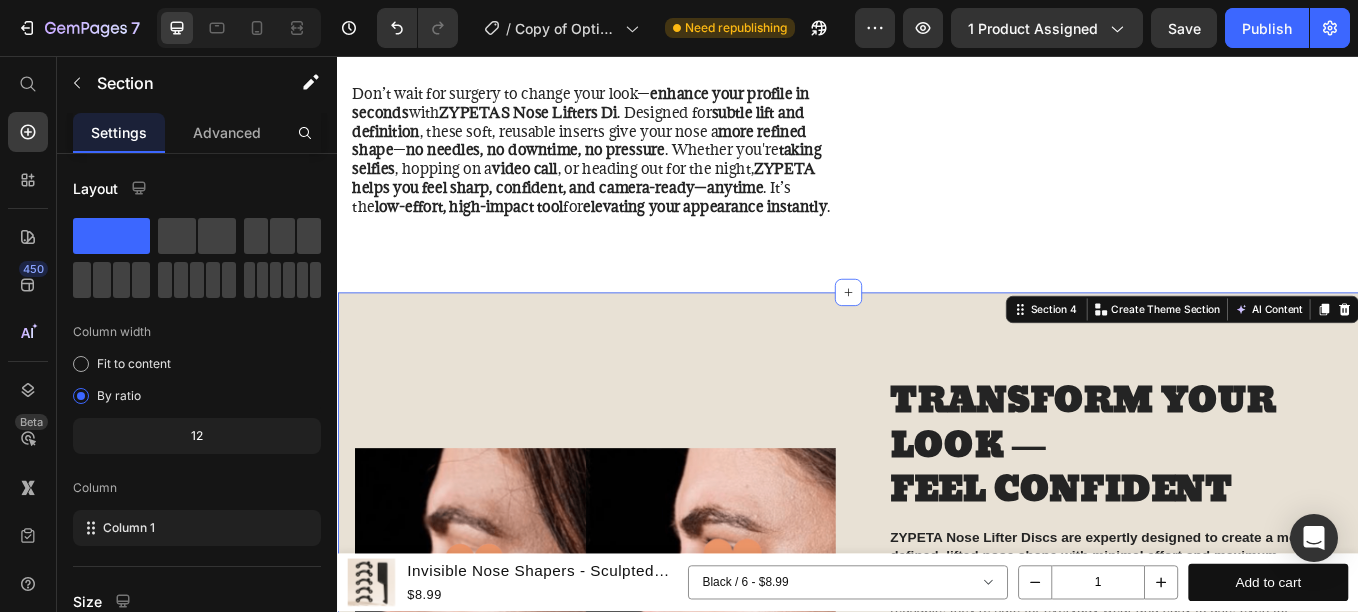 scroll, scrollTop: 1337, scrollLeft: 0, axis: vertical 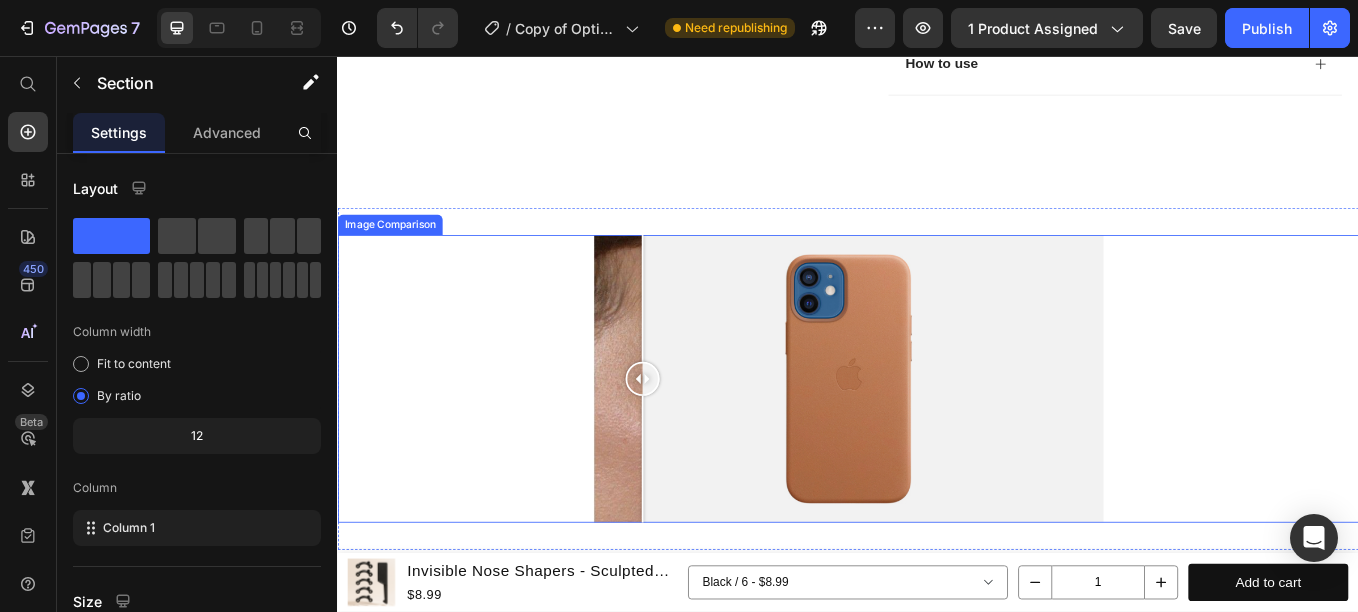 drag, startPoint x: 928, startPoint y: 439, endPoint x: 688, endPoint y: 409, distance: 241.86774 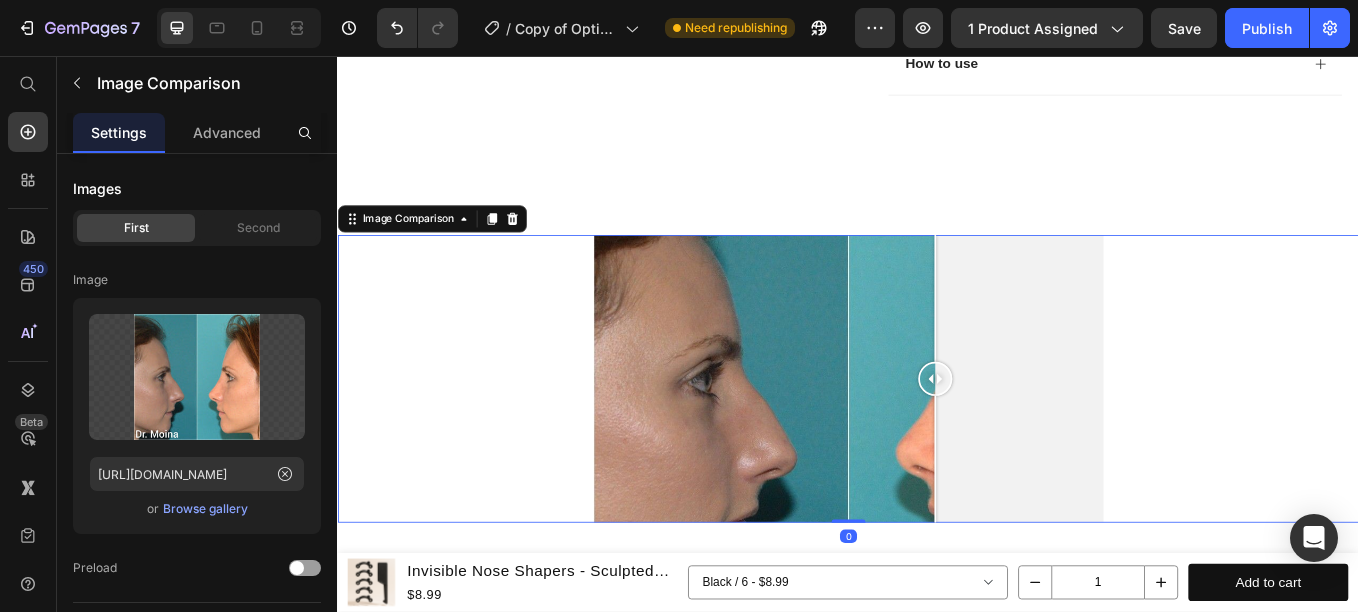 drag, startPoint x: 688, startPoint y: 409, endPoint x: 1030, endPoint y: 346, distance: 347.7542 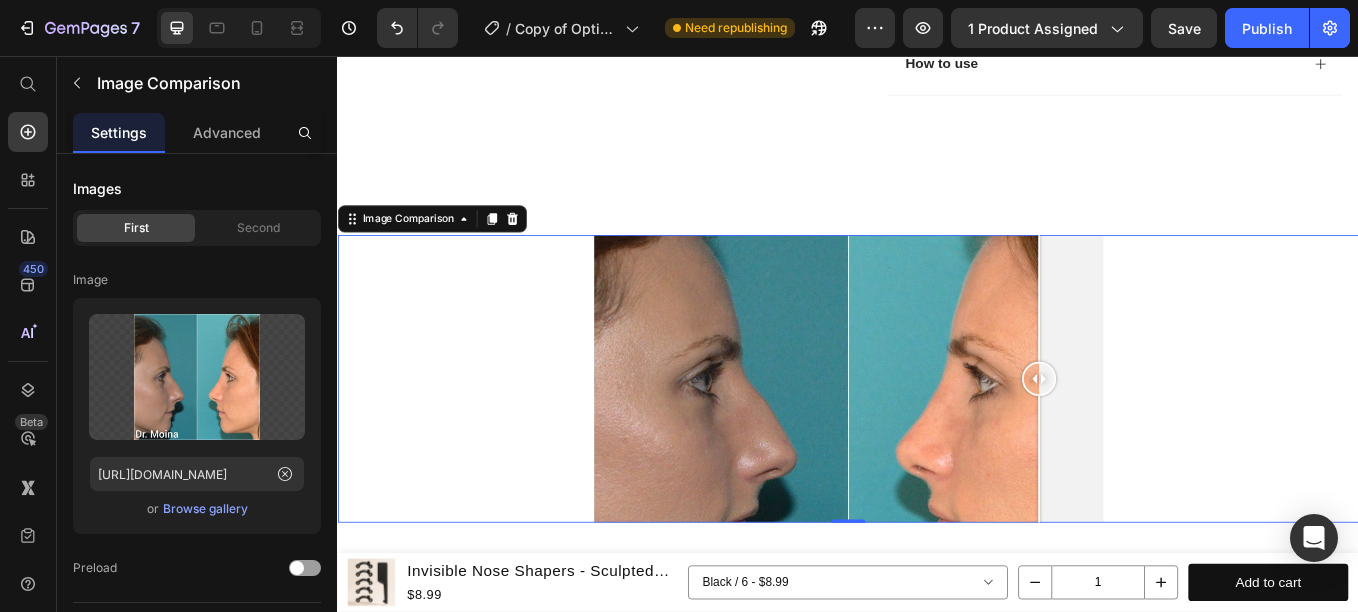 click at bounding box center [937, 436] 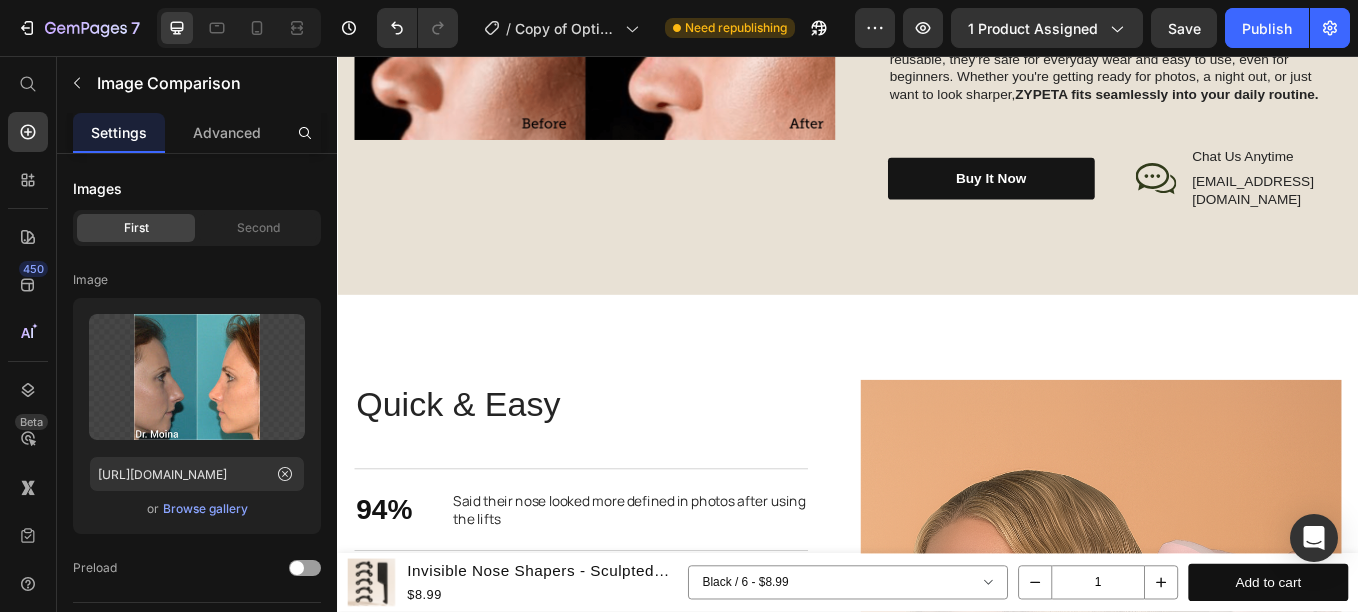 scroll, scrollTop: 3139, scrollLeft: 0, axis: vertical 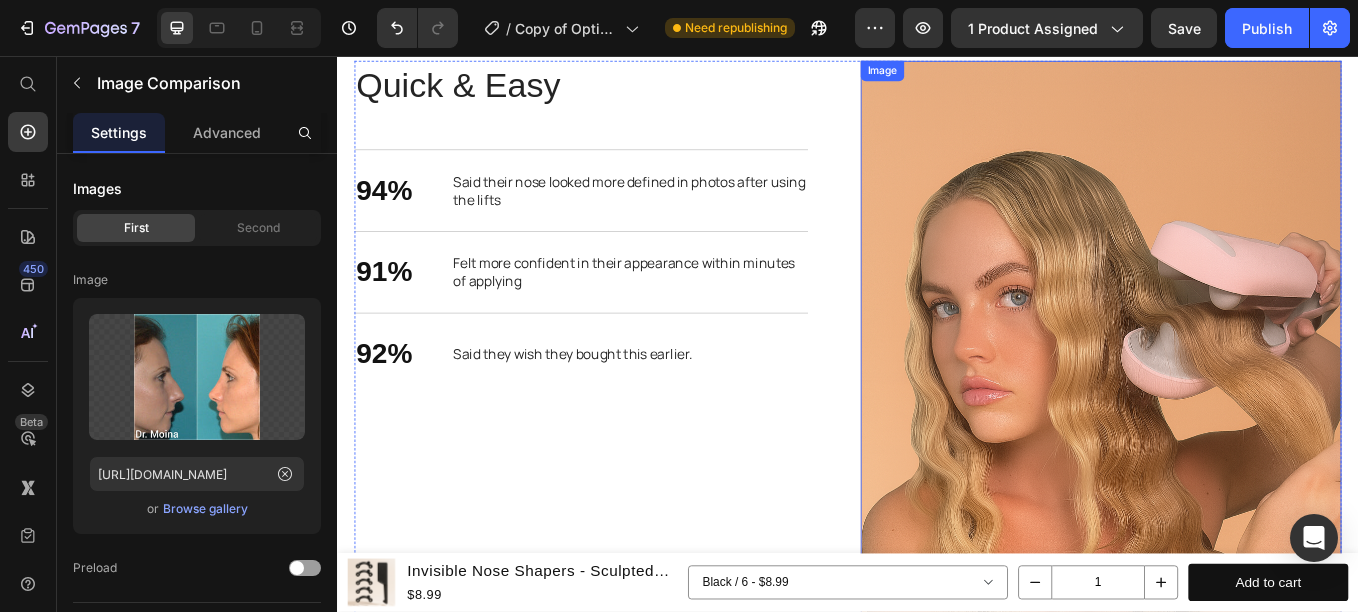 click at bounding box center [1234, 458] 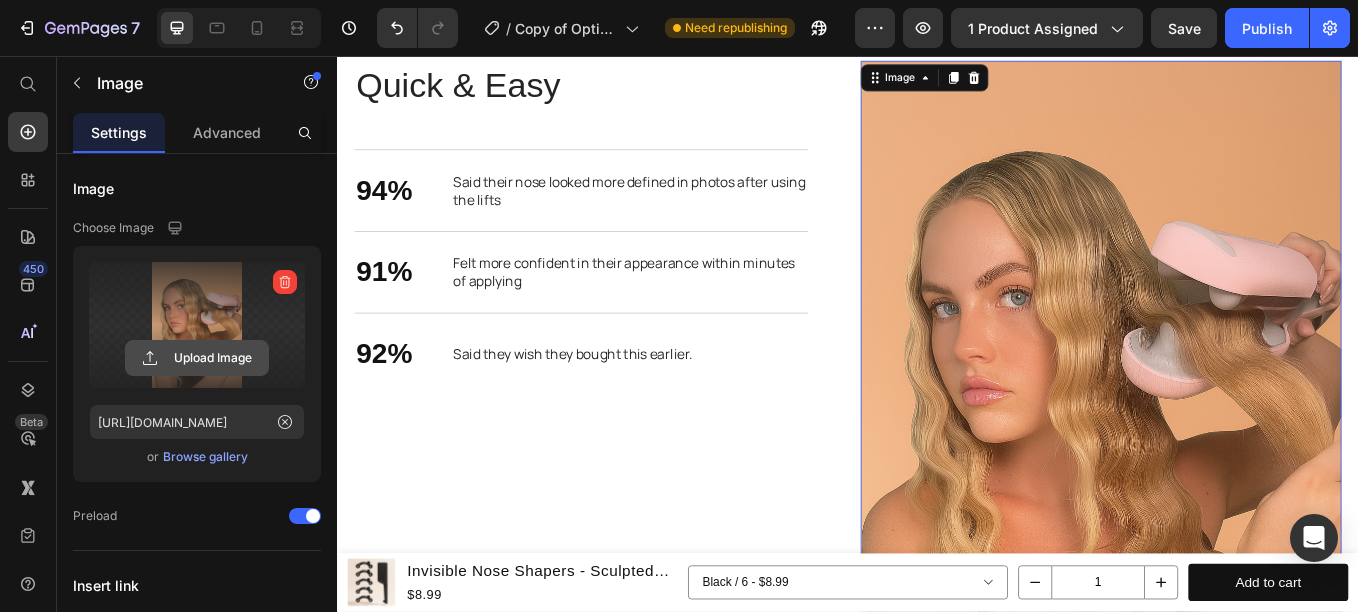click 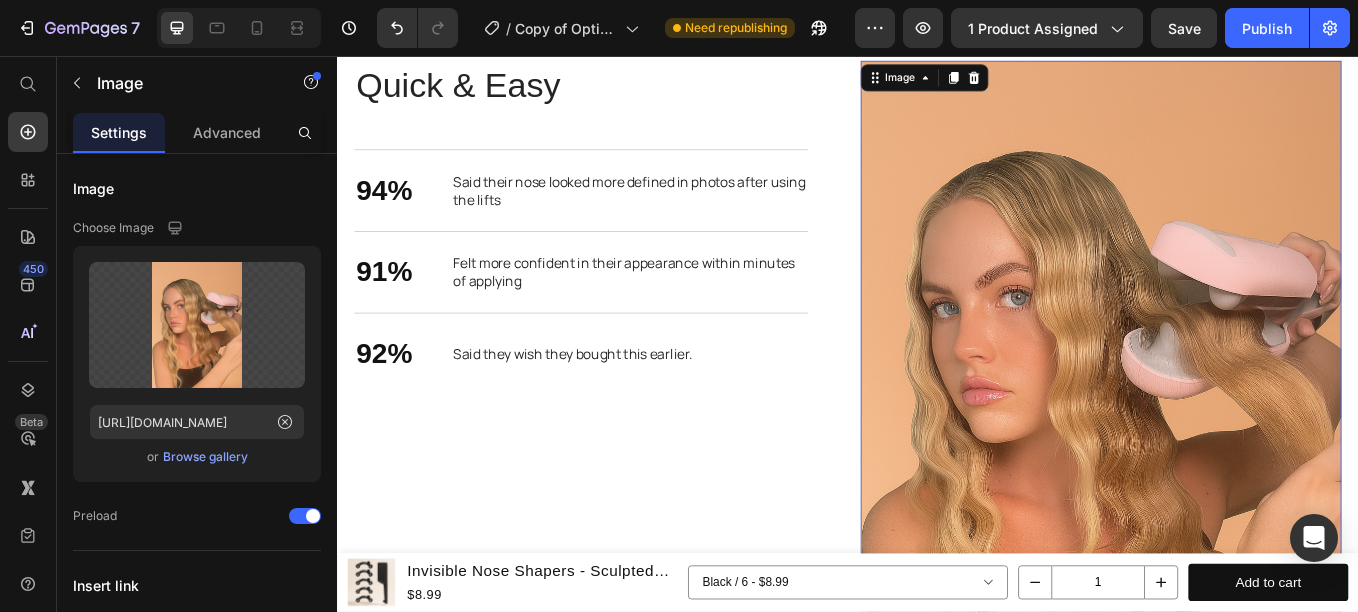 type on "[URL][DOMAIN_NAME]" 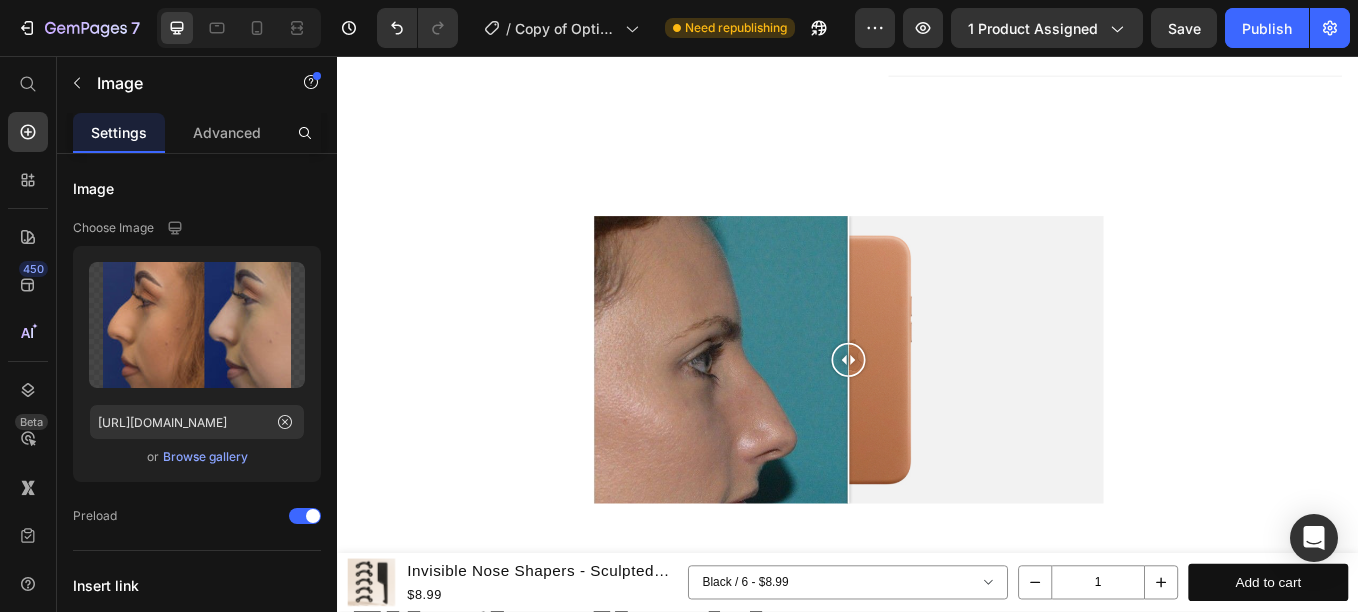 scroll, scrollTop: 1353, scrollLeft: 0, axis: vertical 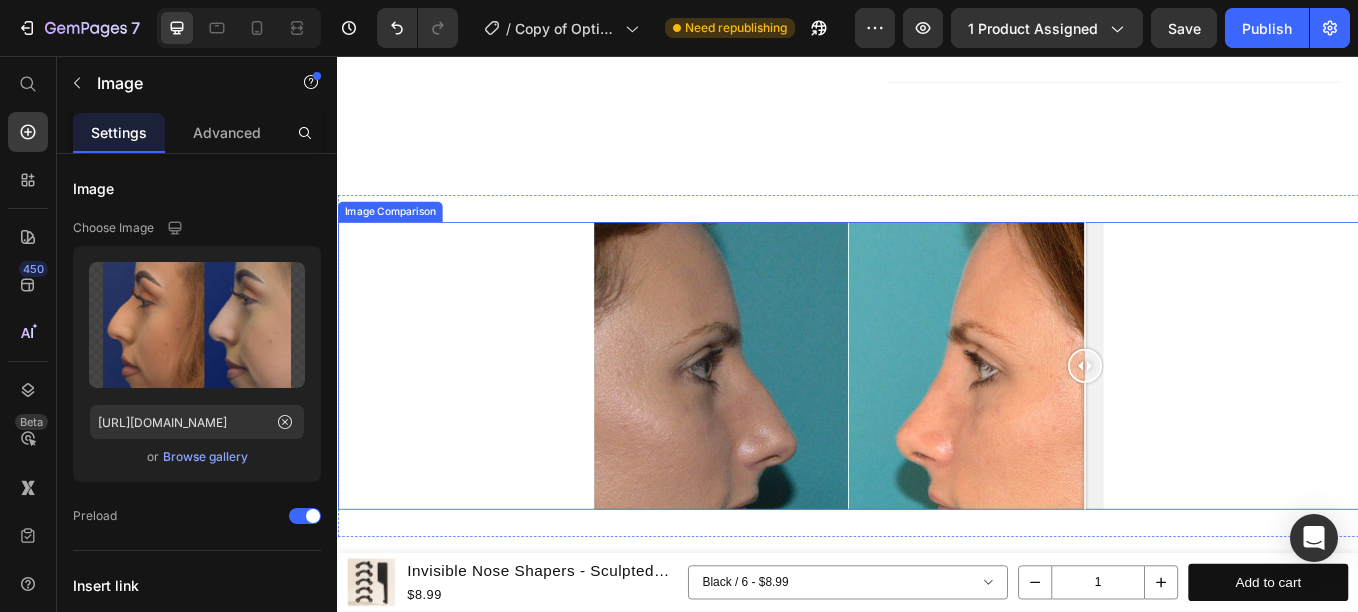 drag, startPoint x: 918, startPoint y: 420, endPoint x: 1333, endPoint y: 387, distance: 416.30997 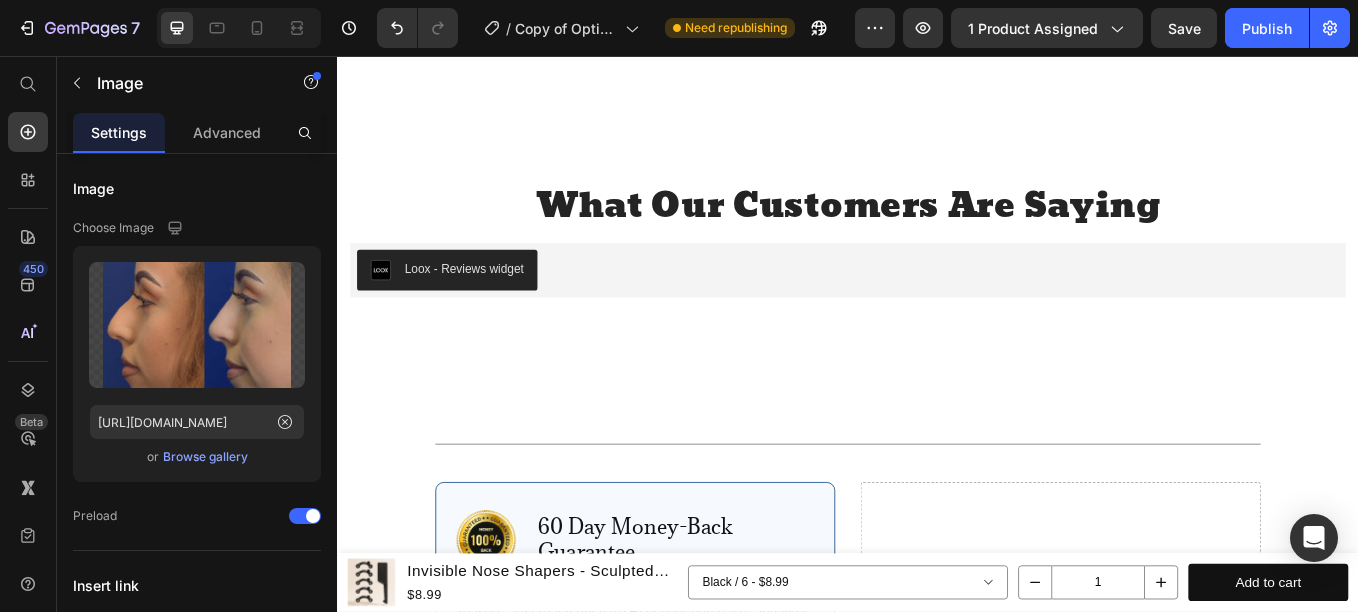 scroll, scrollTop: 3546, scrollLeft: 0, axis: vertical 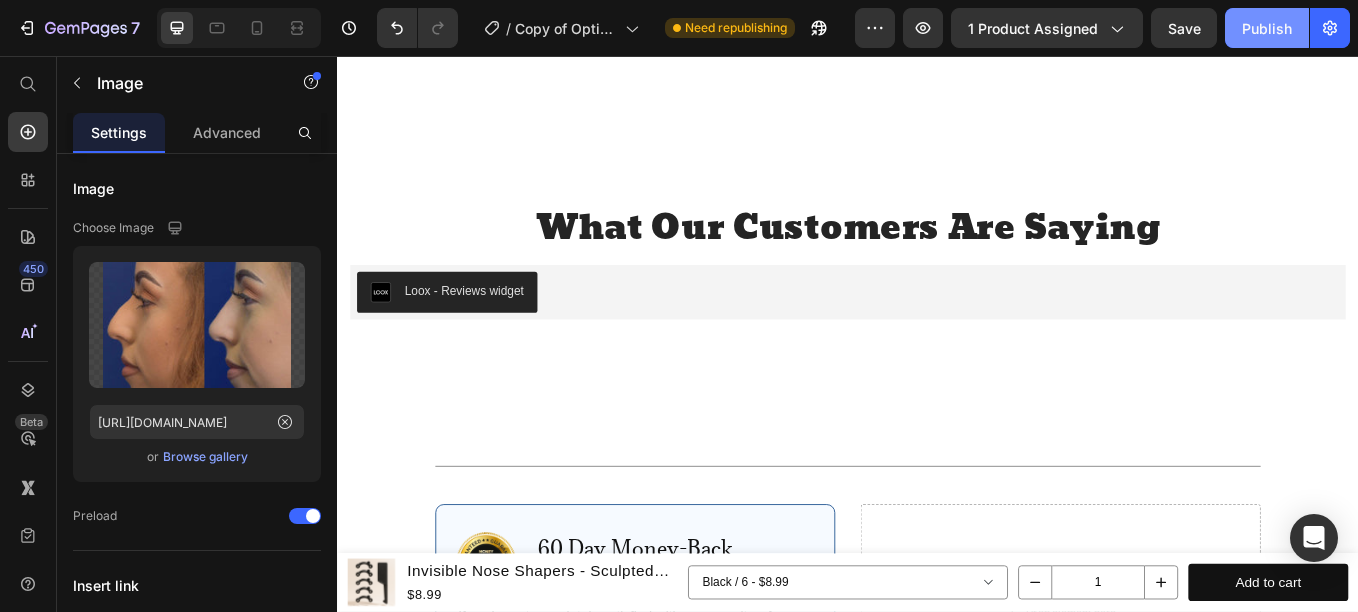 click on "Publish" 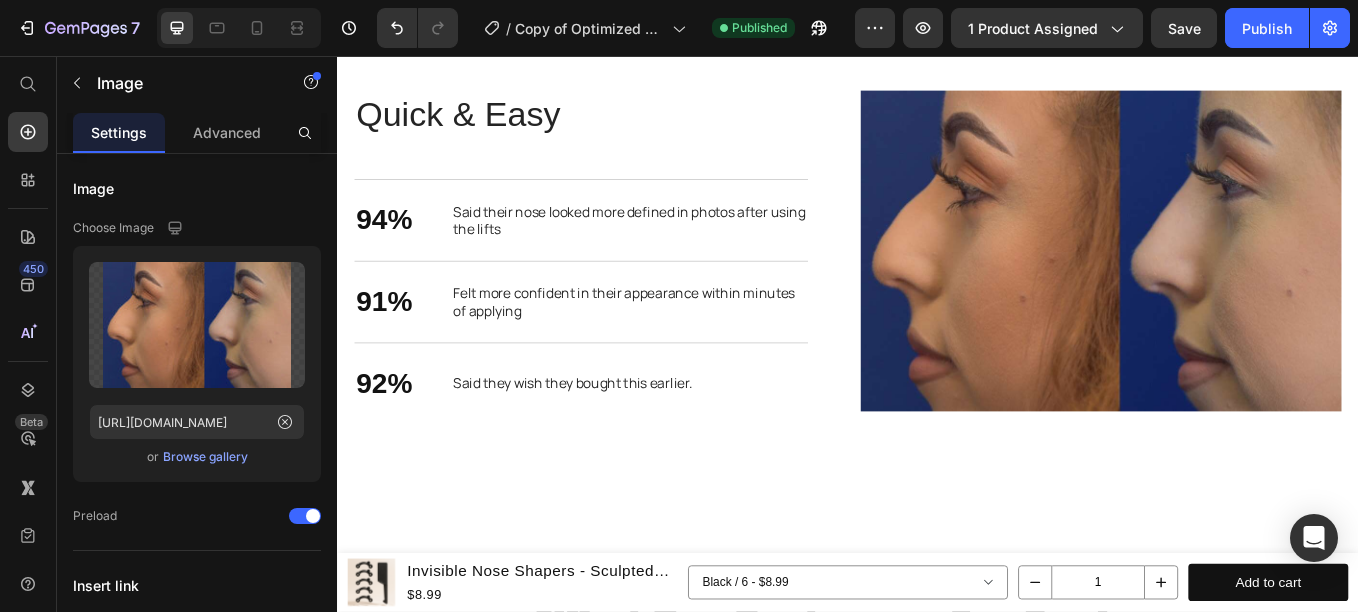 scroll, scrollTop: 3105, scrollLeft: 0, axis: vertical 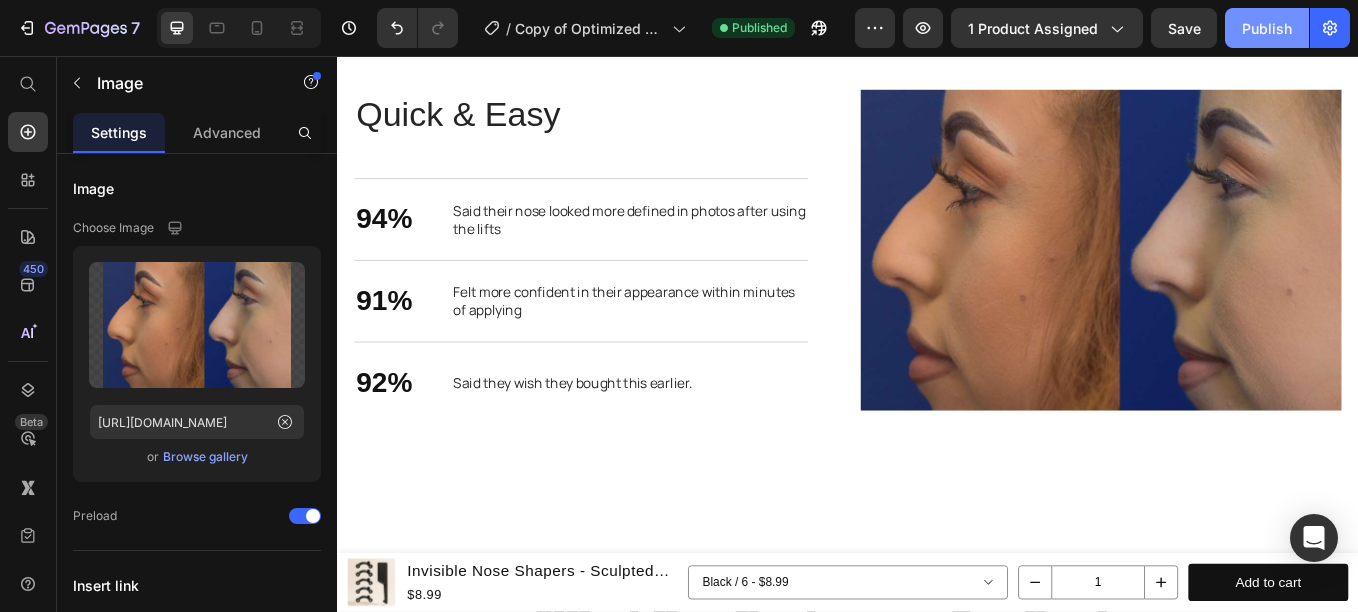 click on "Publish" 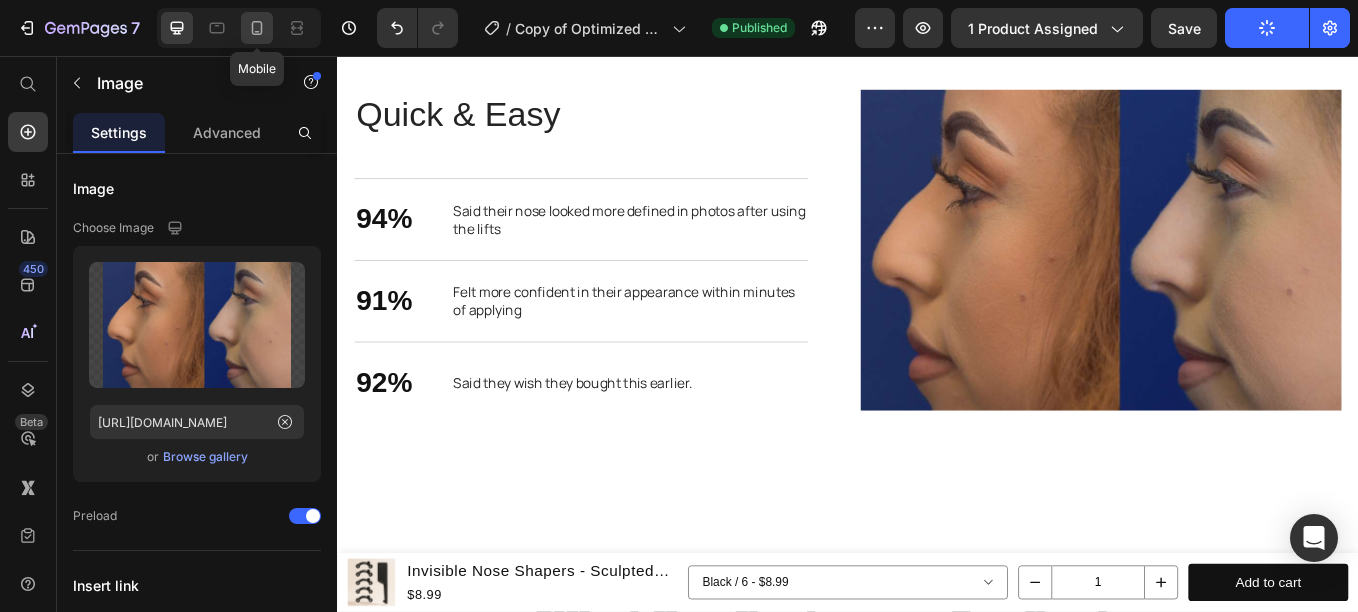 click 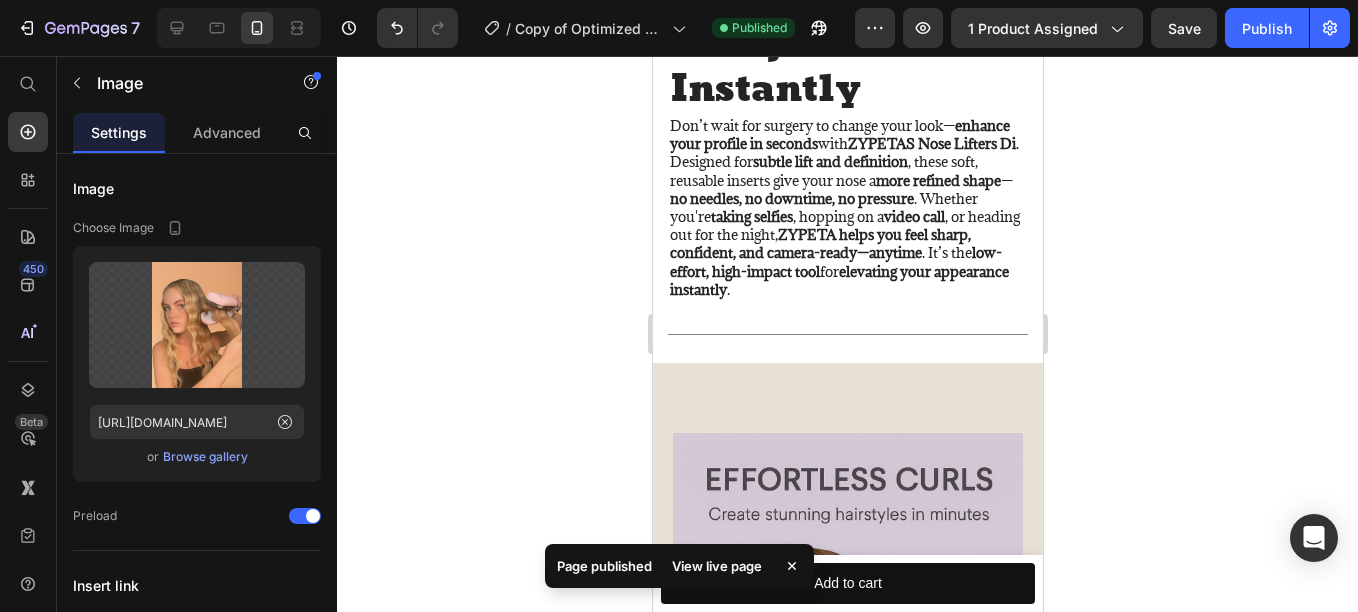 scroll, scrollTop: 2217, scrollLeft: 0, axis: vertical 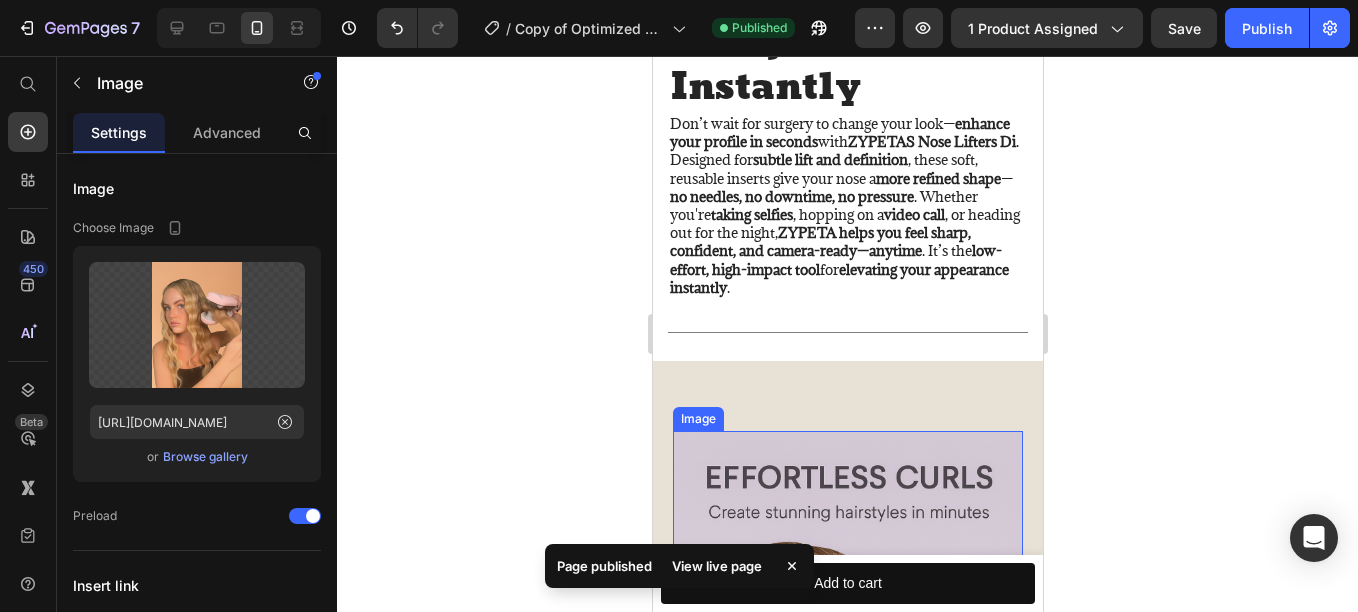 click at bounding box center (847, 693) 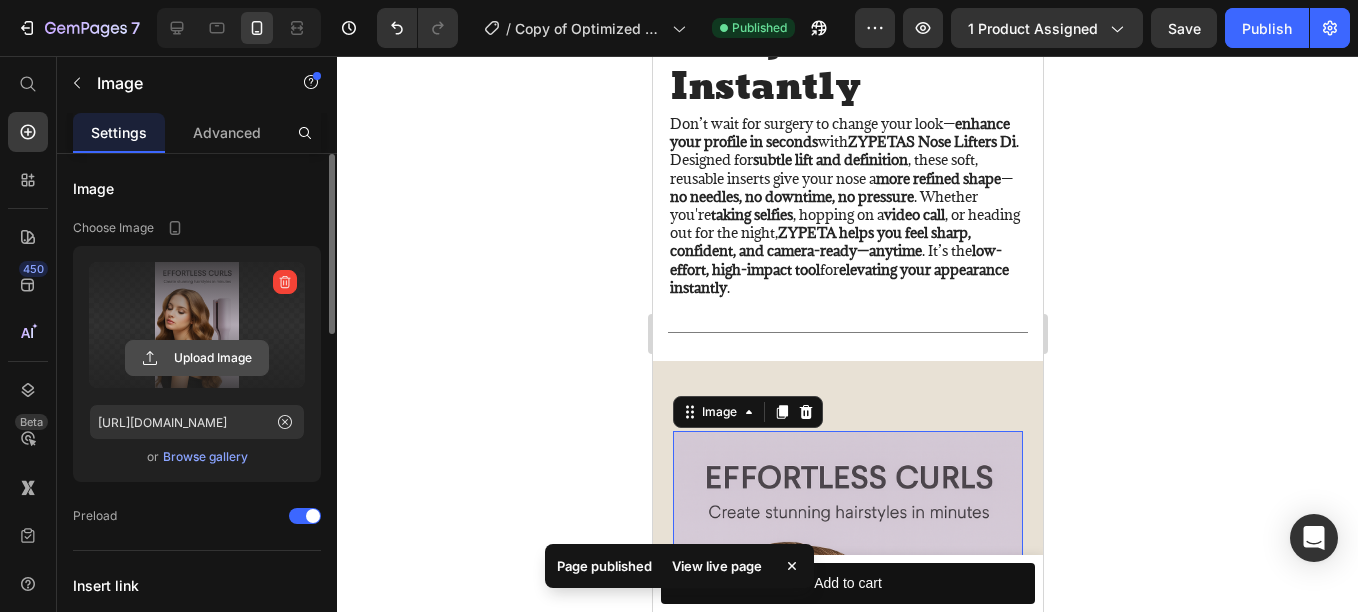 click 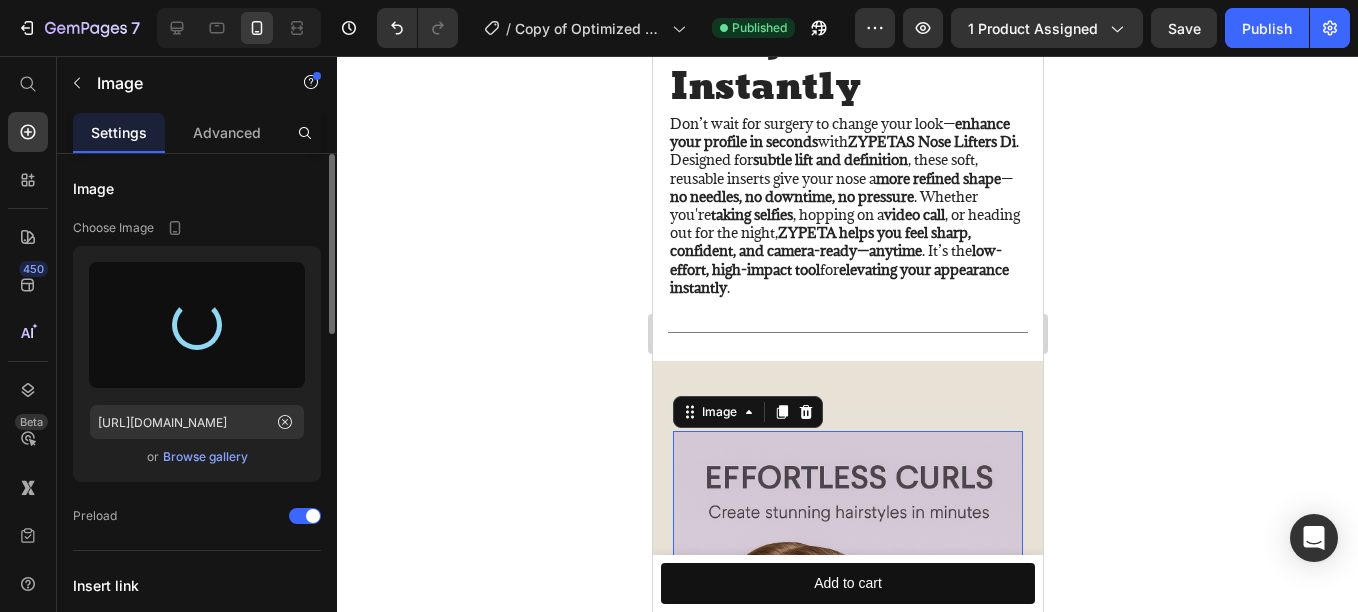 type on "[URL][DOMAIN_NAME]" 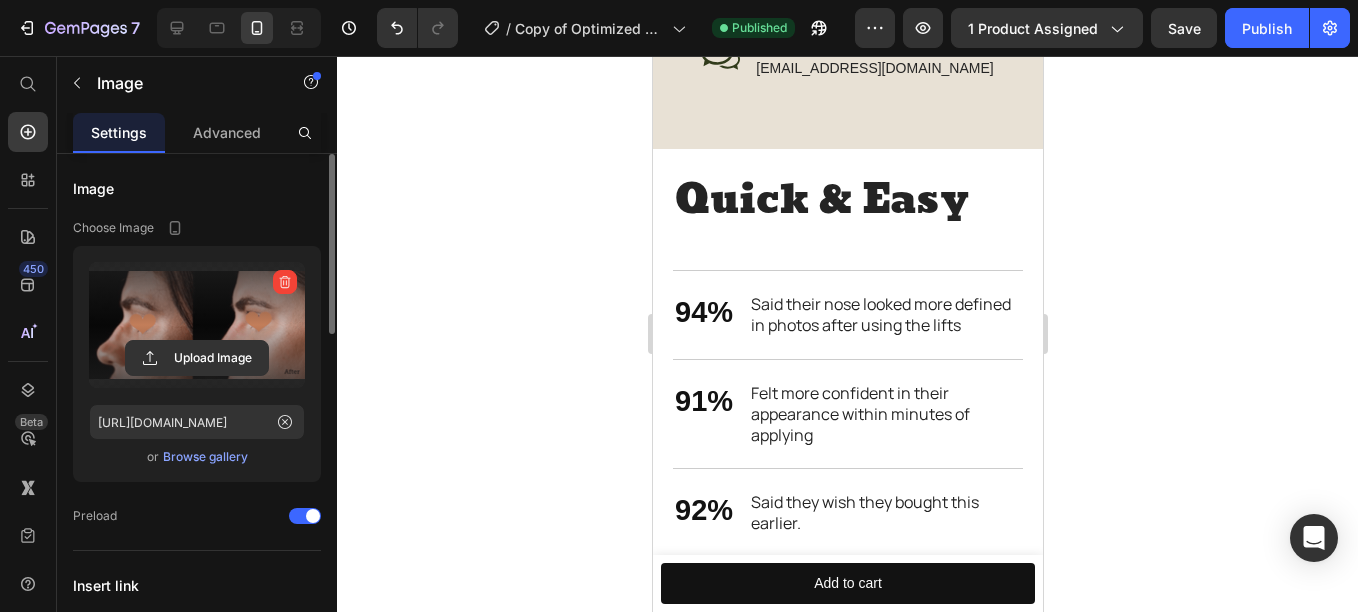 scroll, scrollTop: 3707, scrollLeft: 0, axis: vertical 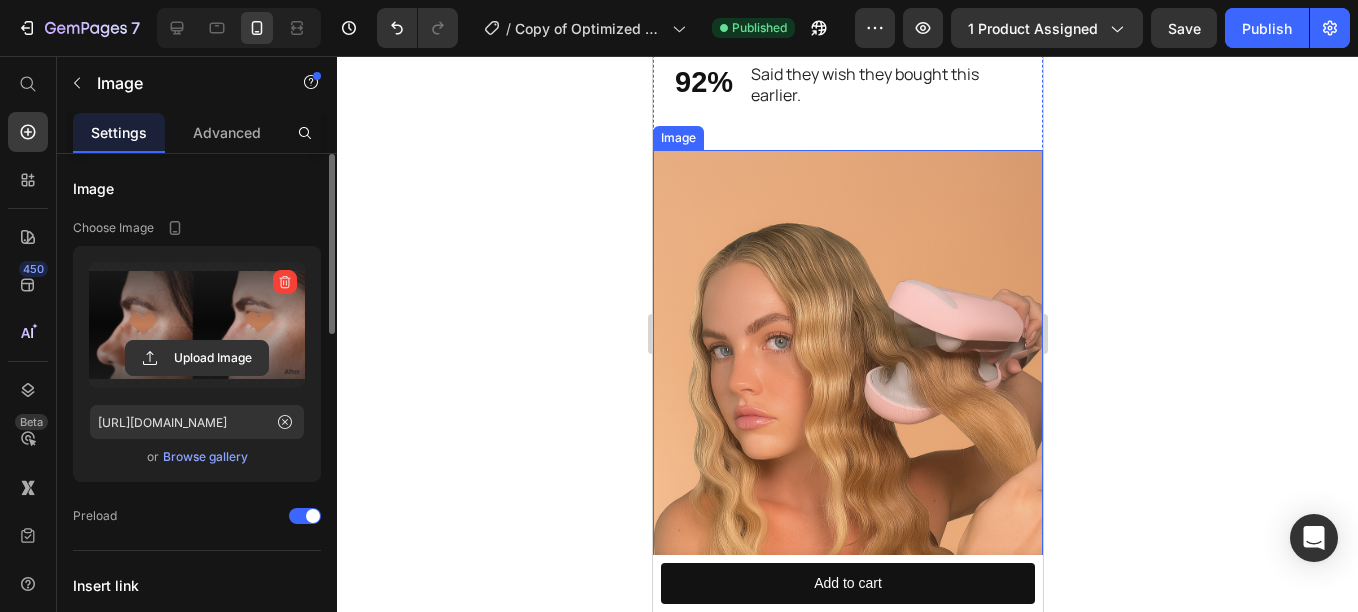 click at bounding box center (847, 423) 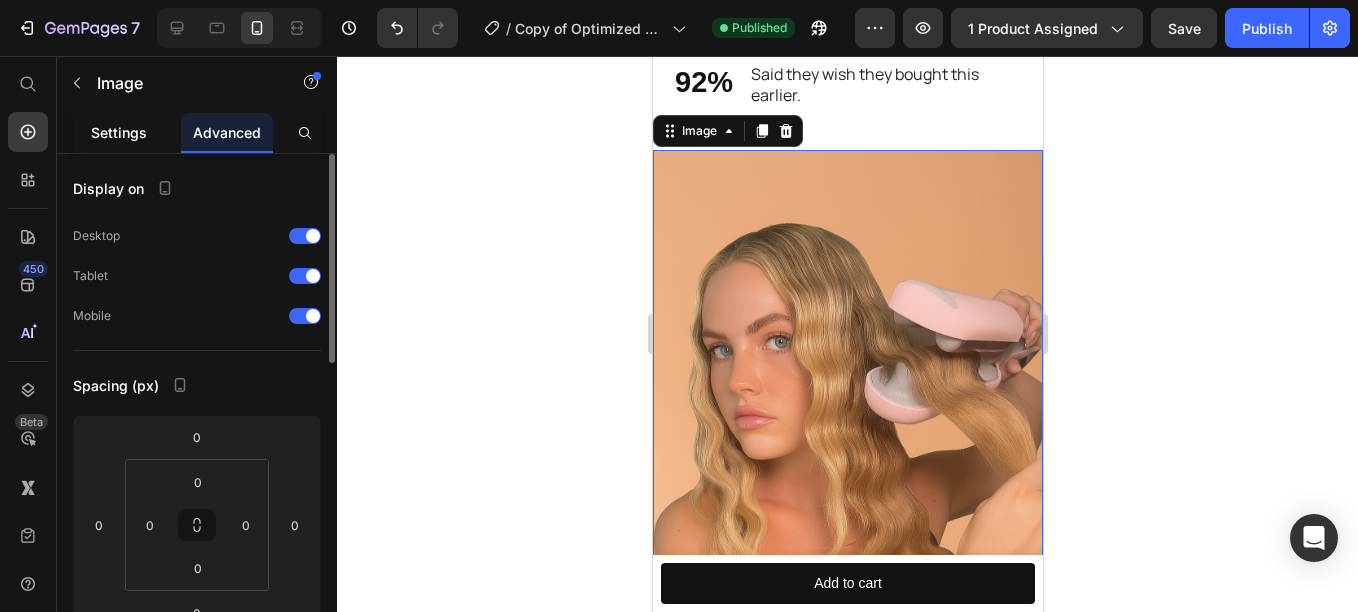 click on "Settings" at bounding box center (119, 132) 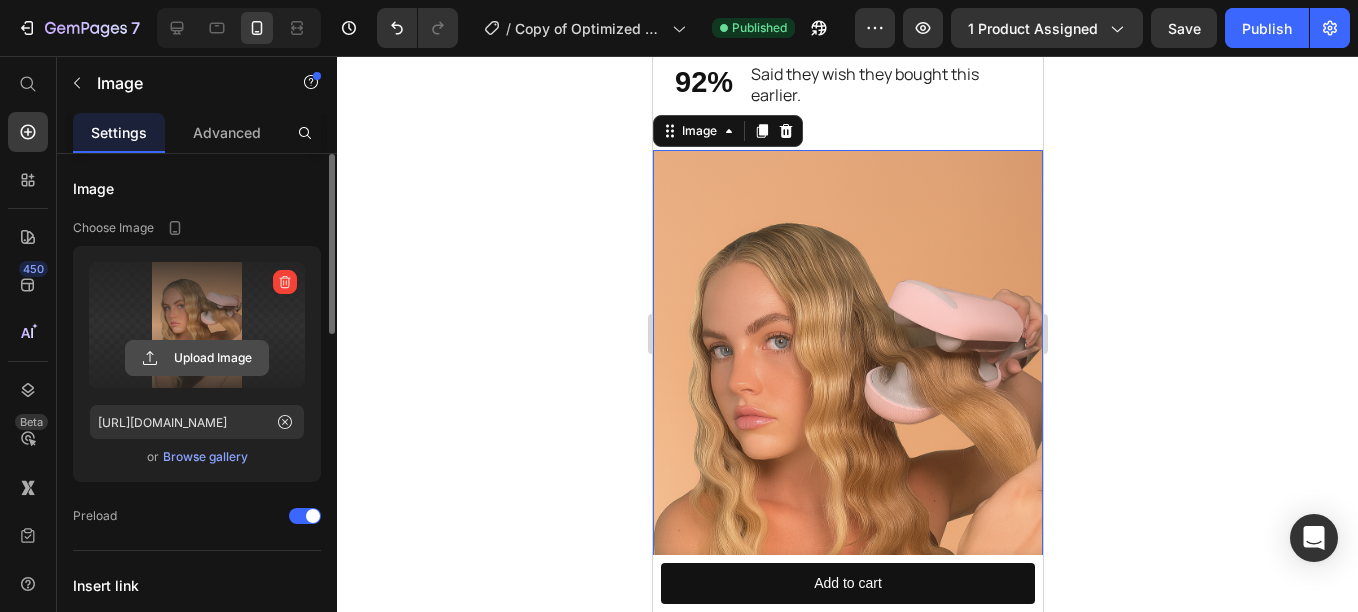 click 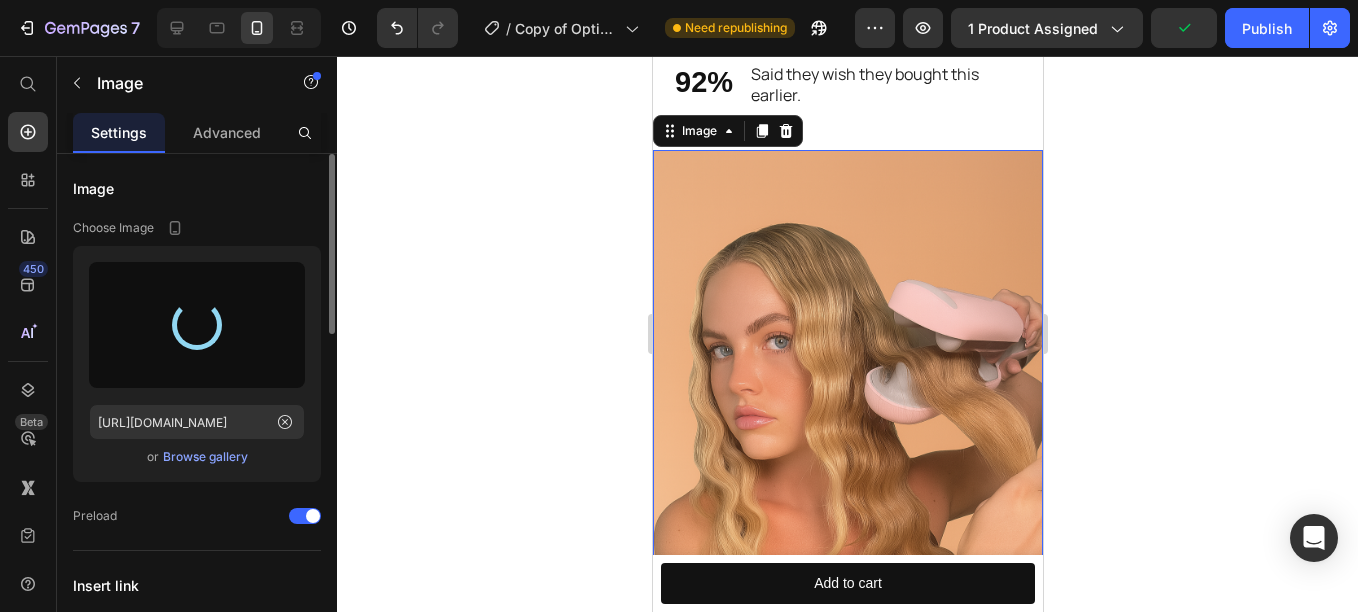 type on "[URL][DOMAIN_NAME]" 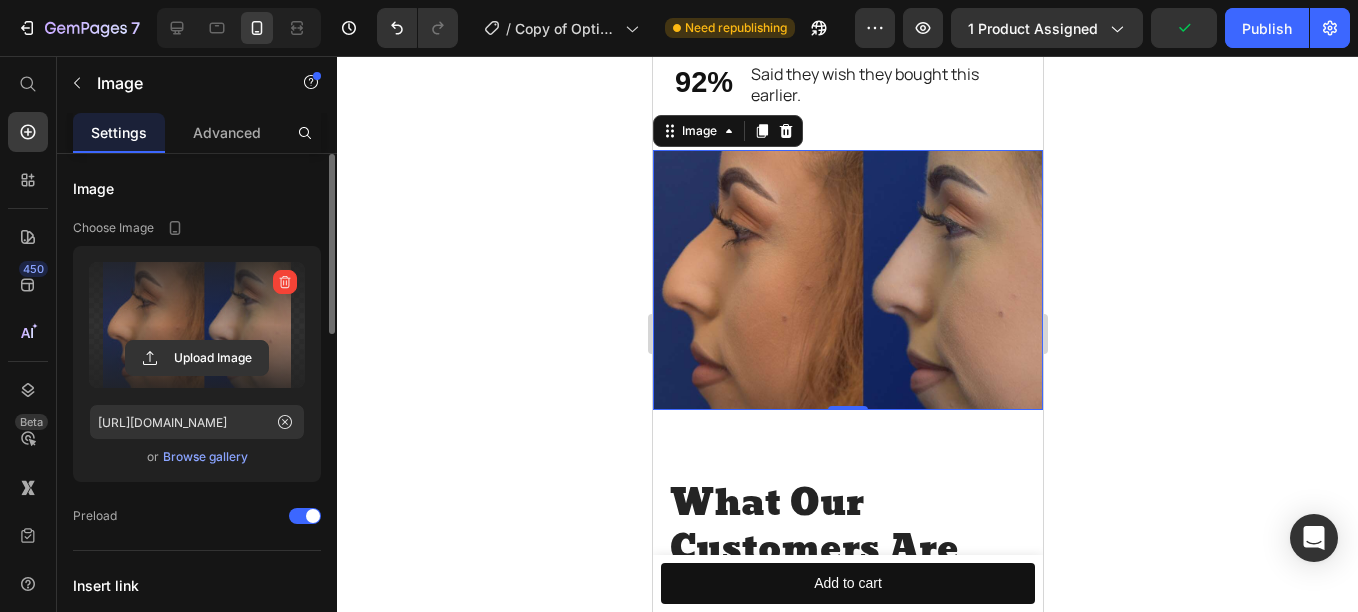 click 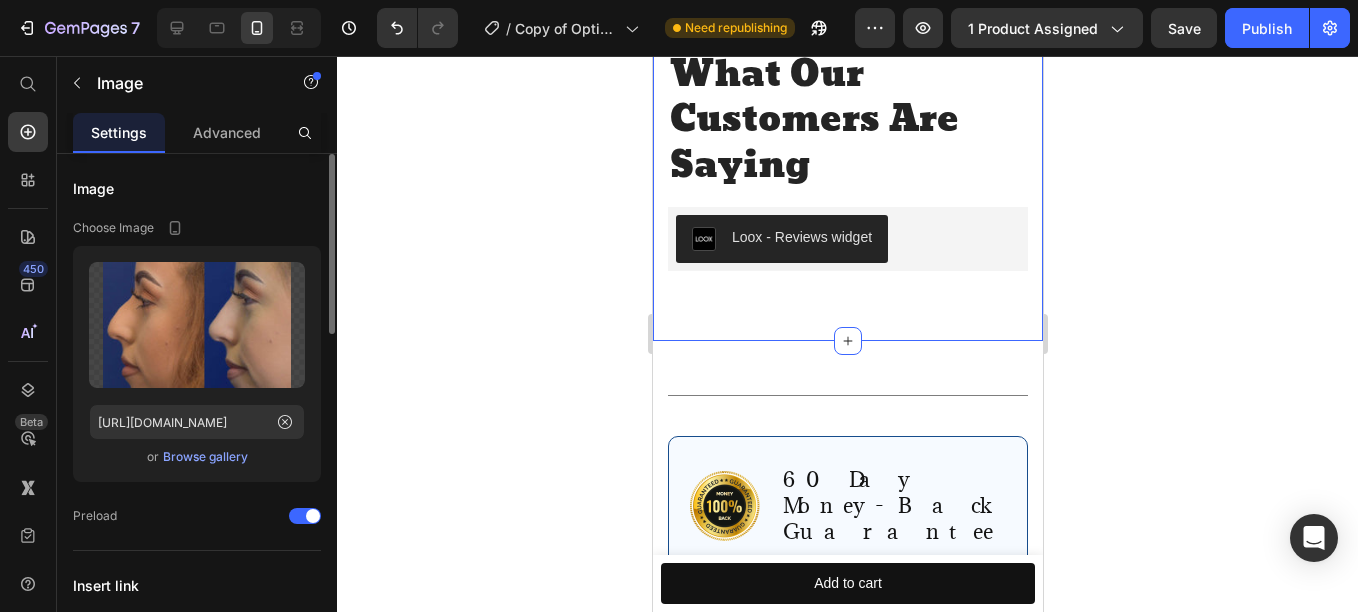 scroll, scrollTop: 4311, scrollLeft: 0, axis: vertical 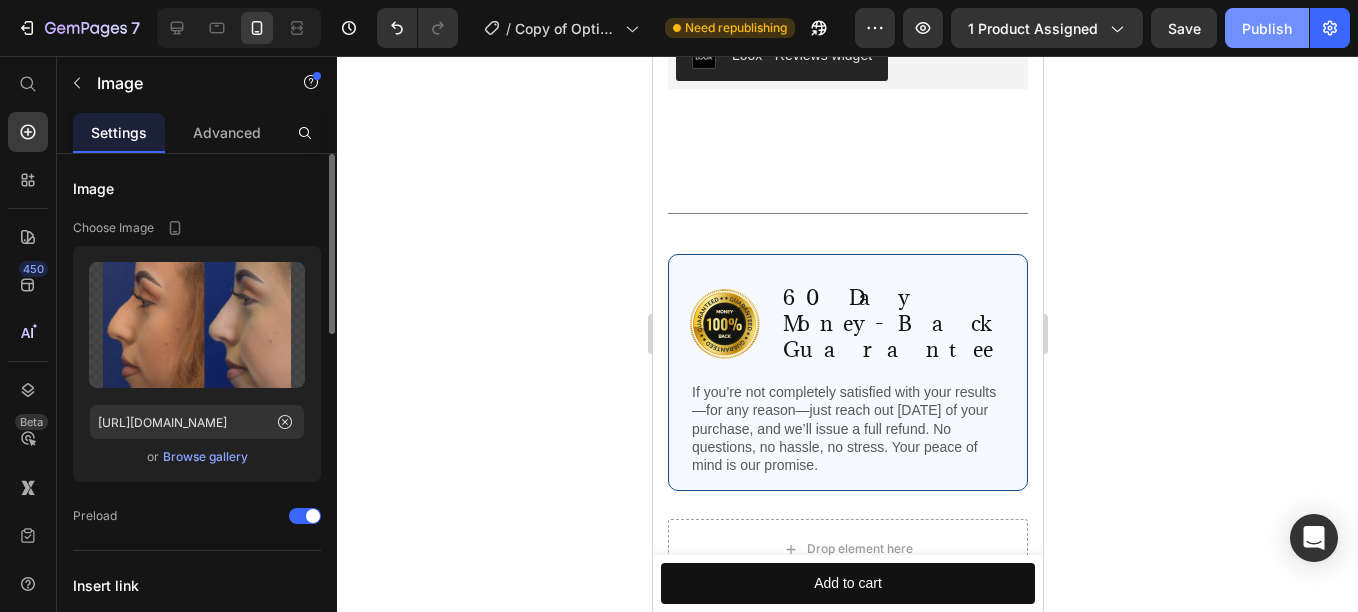 click on "Publish" 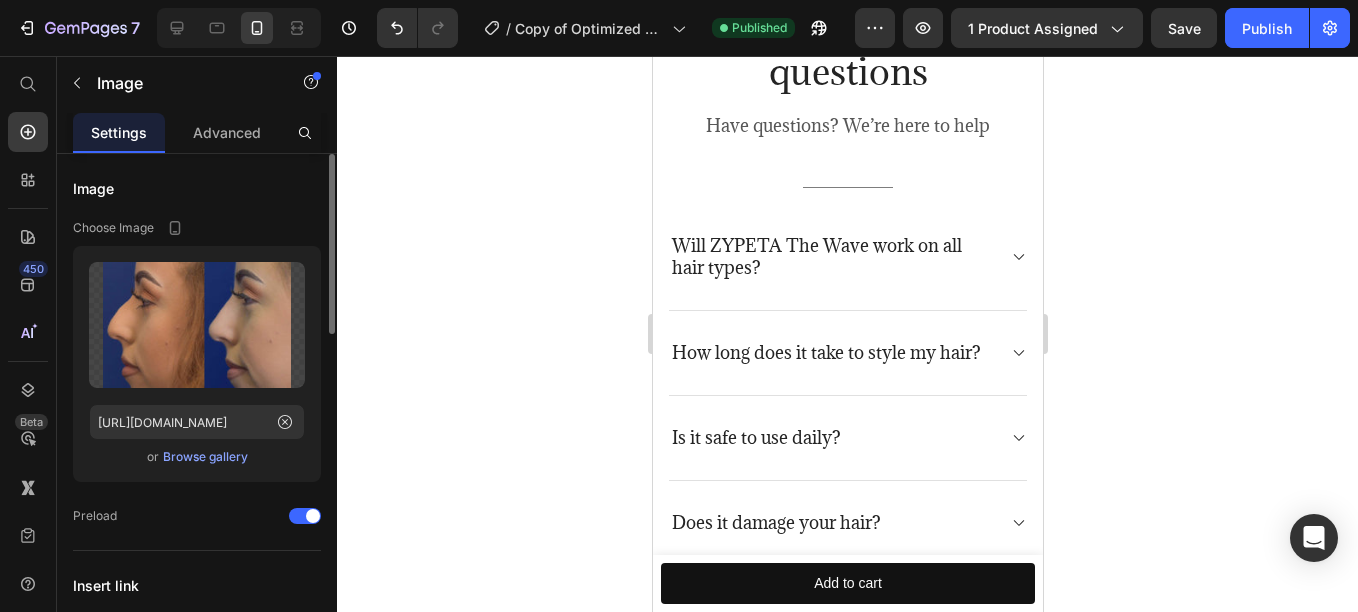 scroll, scrollTop: 4951, scrollLeft: 0, axis: vertical 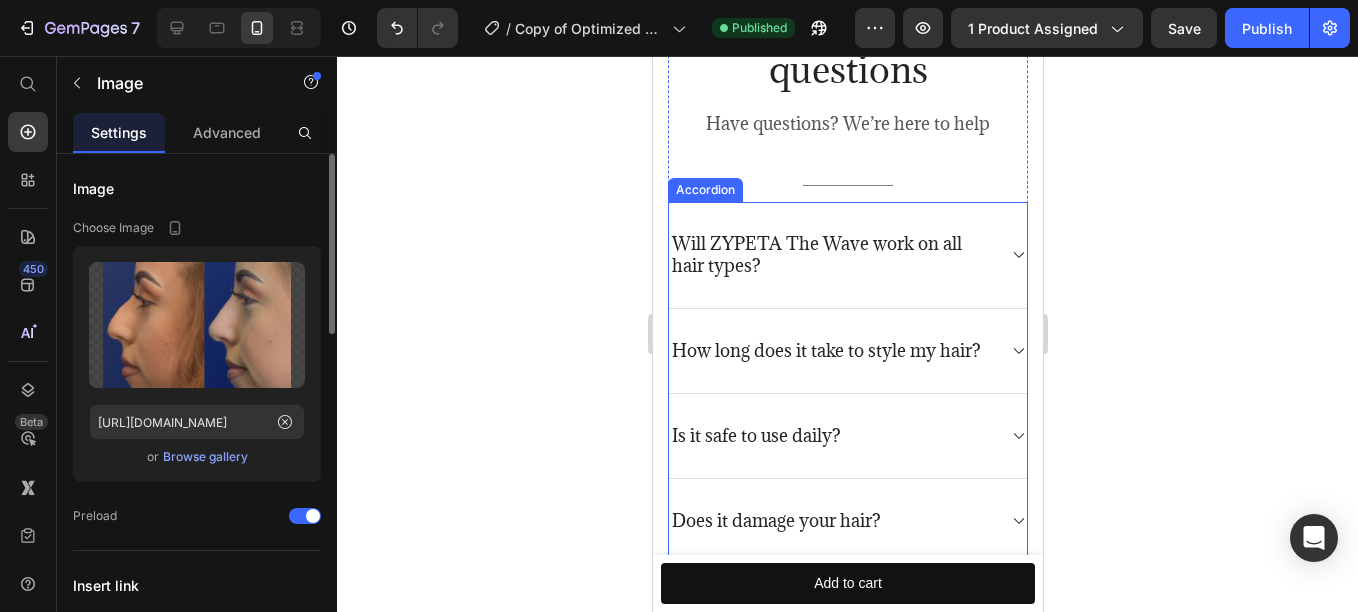 click on "Will ZYPETA The Wave work on all hair types?" at bounding box center [831, 255] 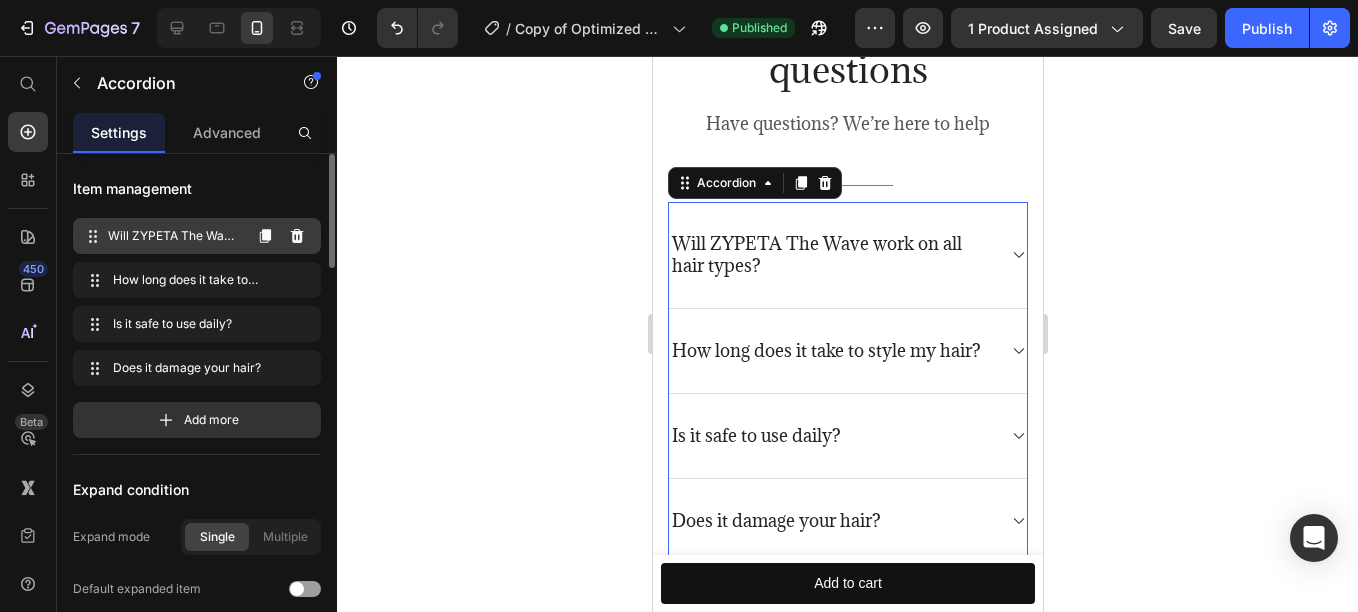 click on "Will ZYPETA The Wave work on all hair types?" at bounding box center [174, 236] 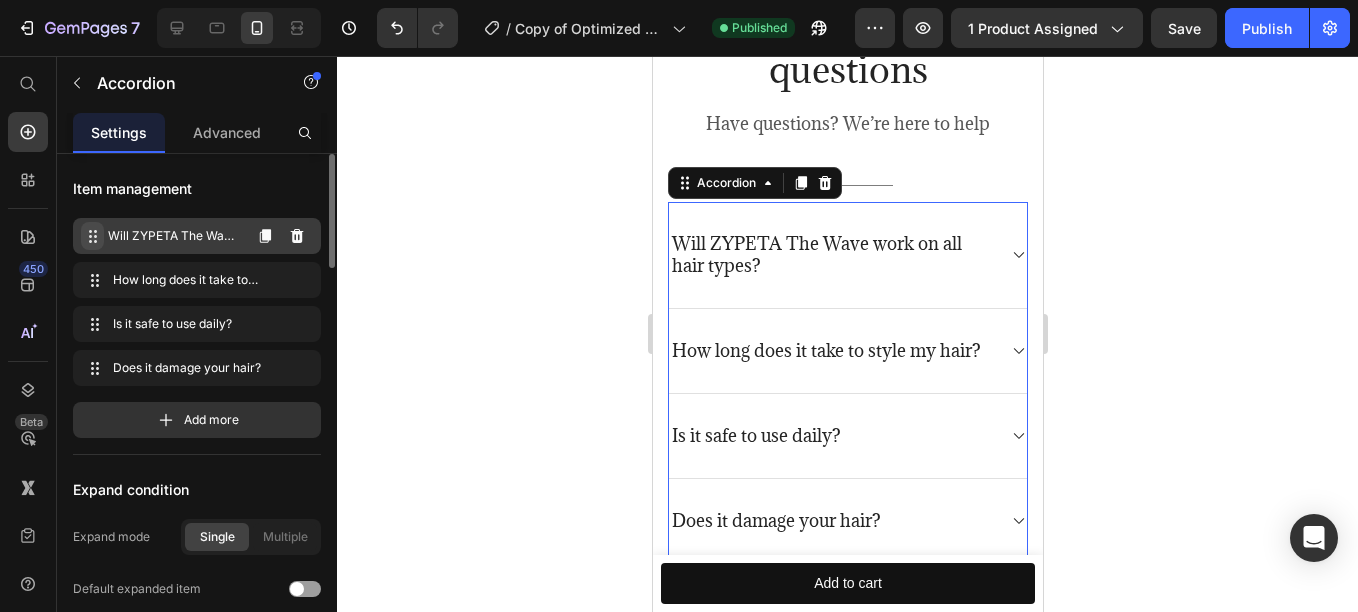 click 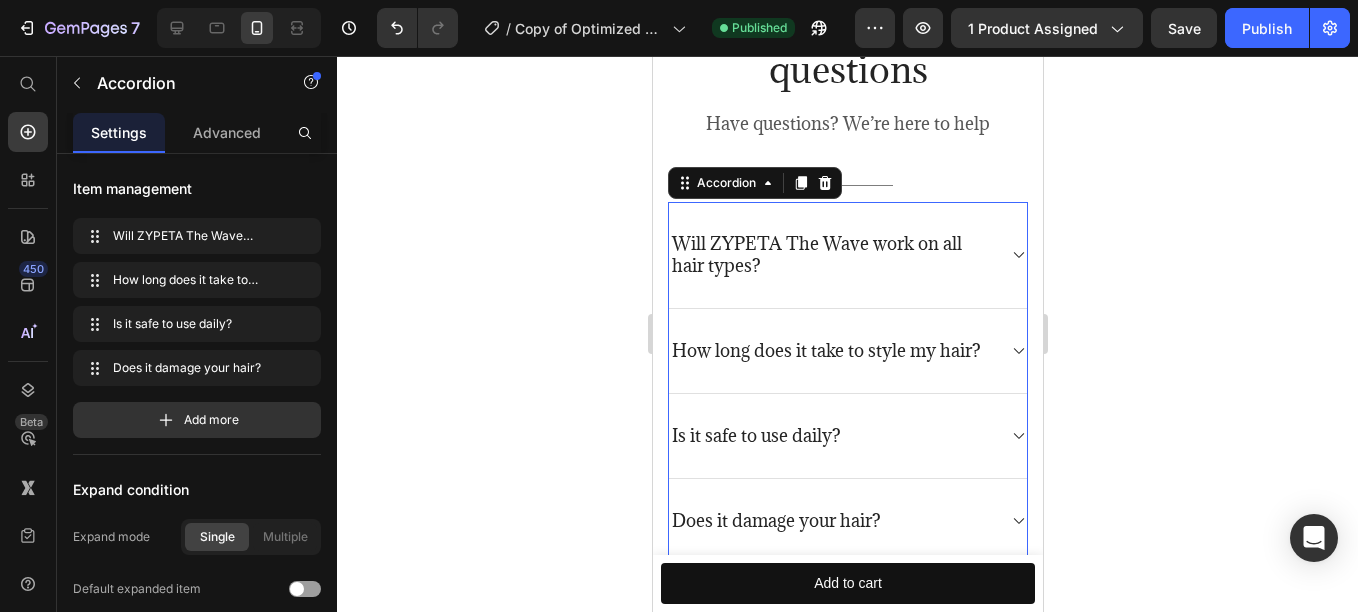 click on "Will ZYPETA The Wave work on all hair types?" at bounding box center [831, 255] 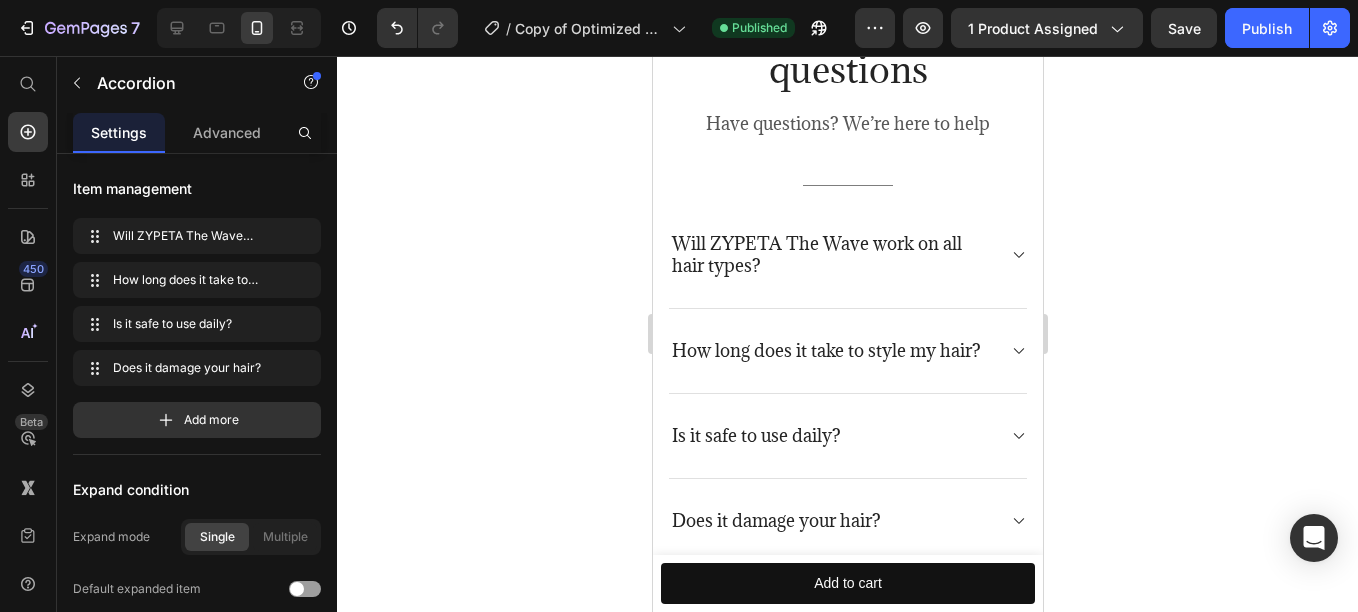 click 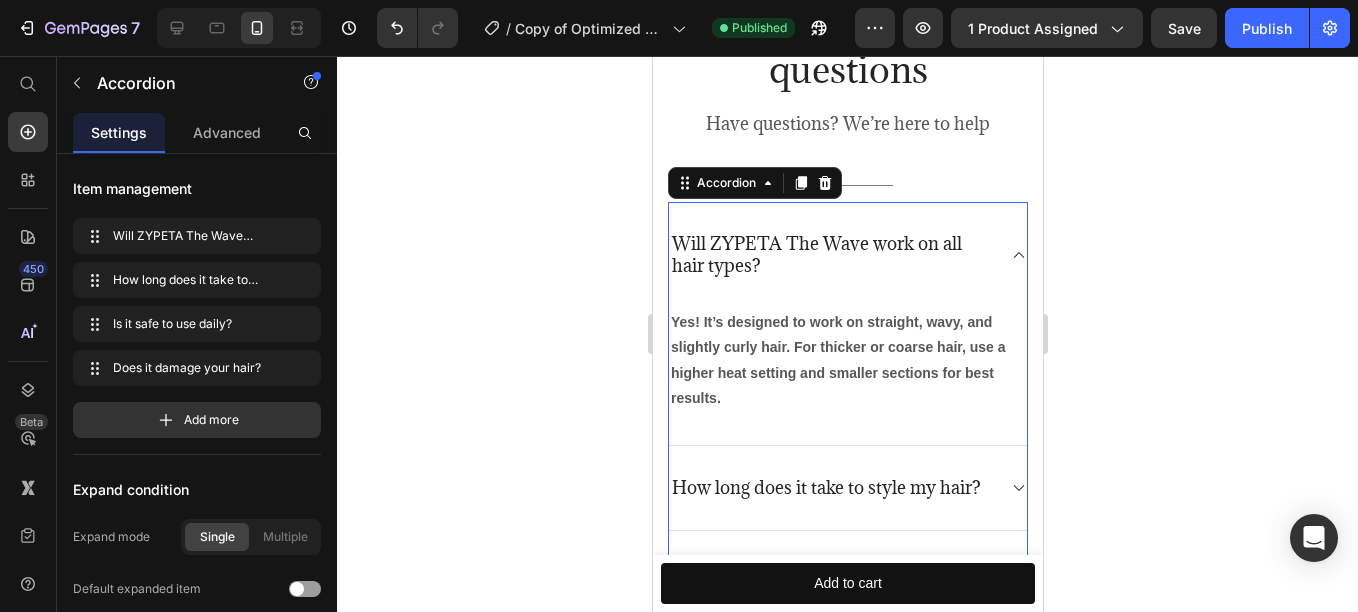 click on "Will ZYPETA The Wave work on all hair types?" at bounding box center [831, 255] 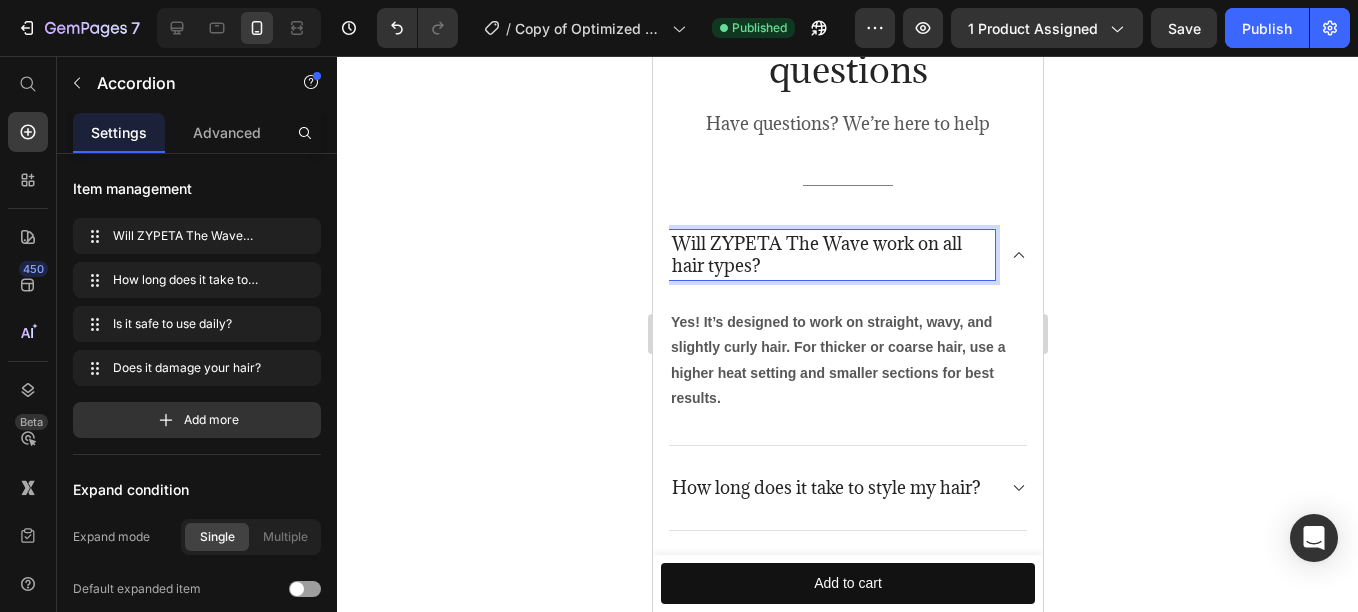 click on "Will ZYPETA The Wave work on all hair types?" at bounding box center [831, 255] 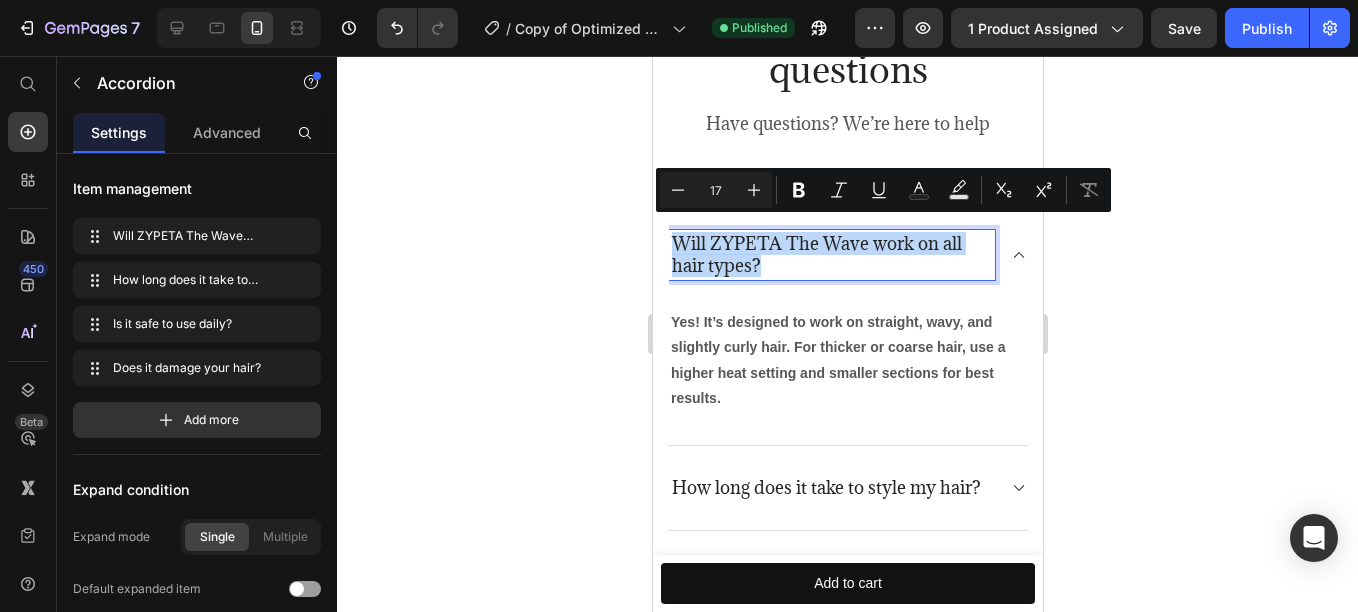 drag, startPoint x: 678, startPoint y: 227, endPoint x: 820, endPoint y: 252, distance: 144.18391 